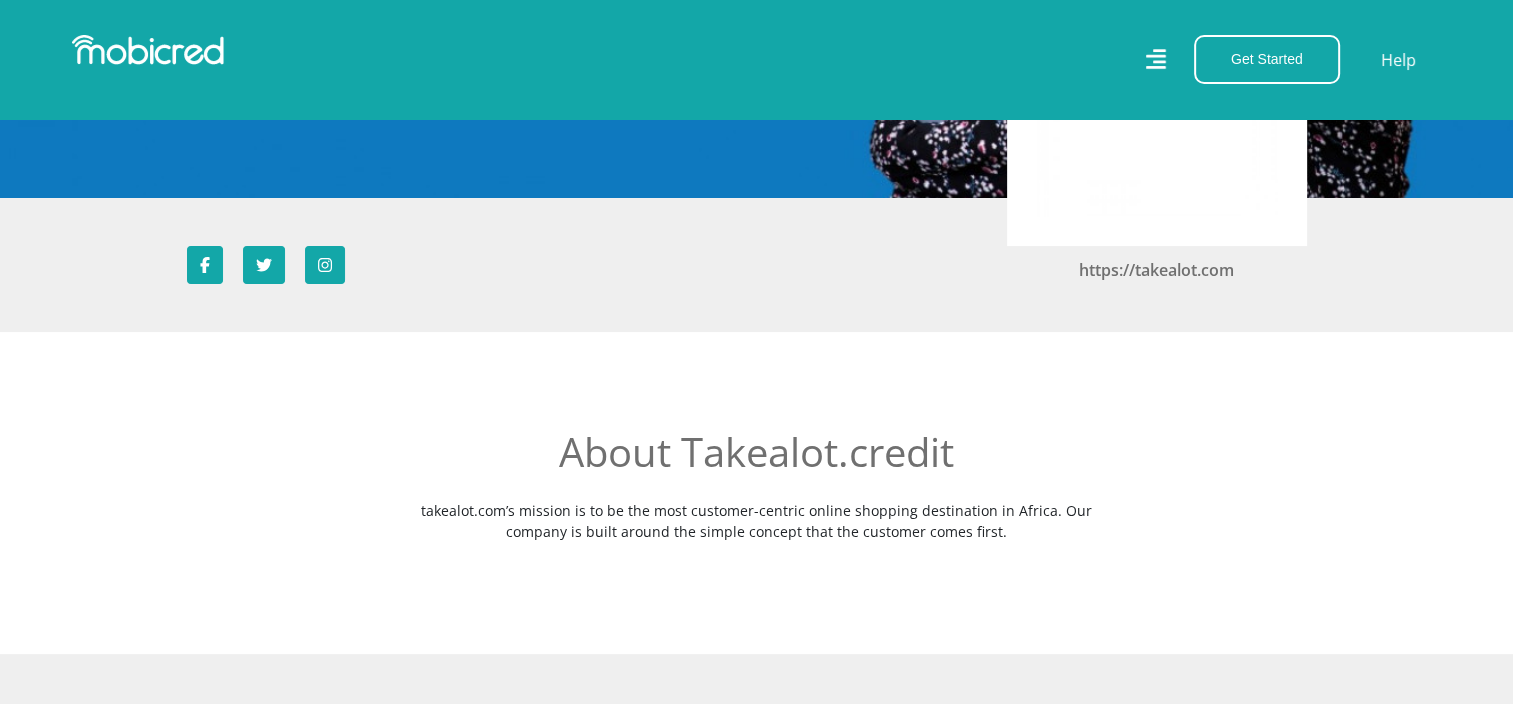 scroll, scrollTop: 0, scrollLeft: 0, axis: both 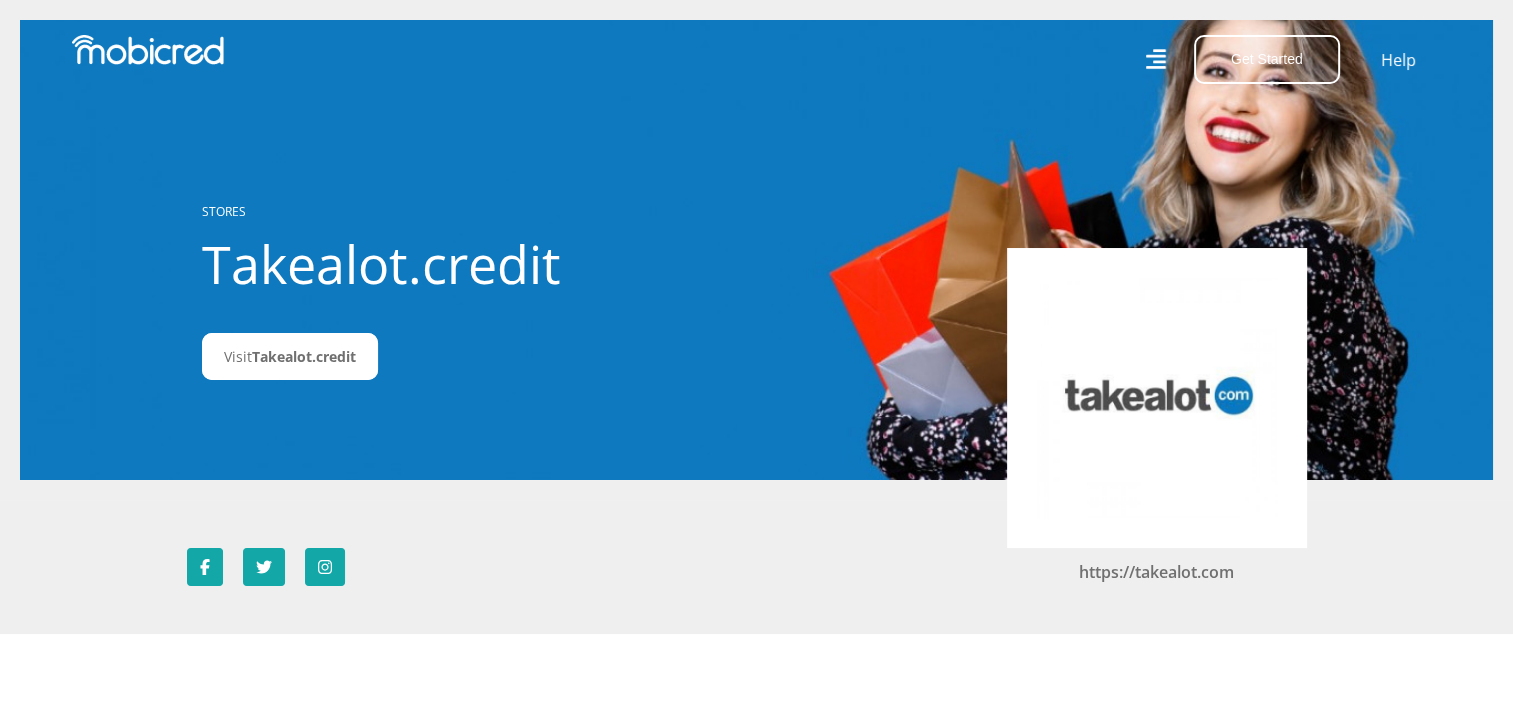 click 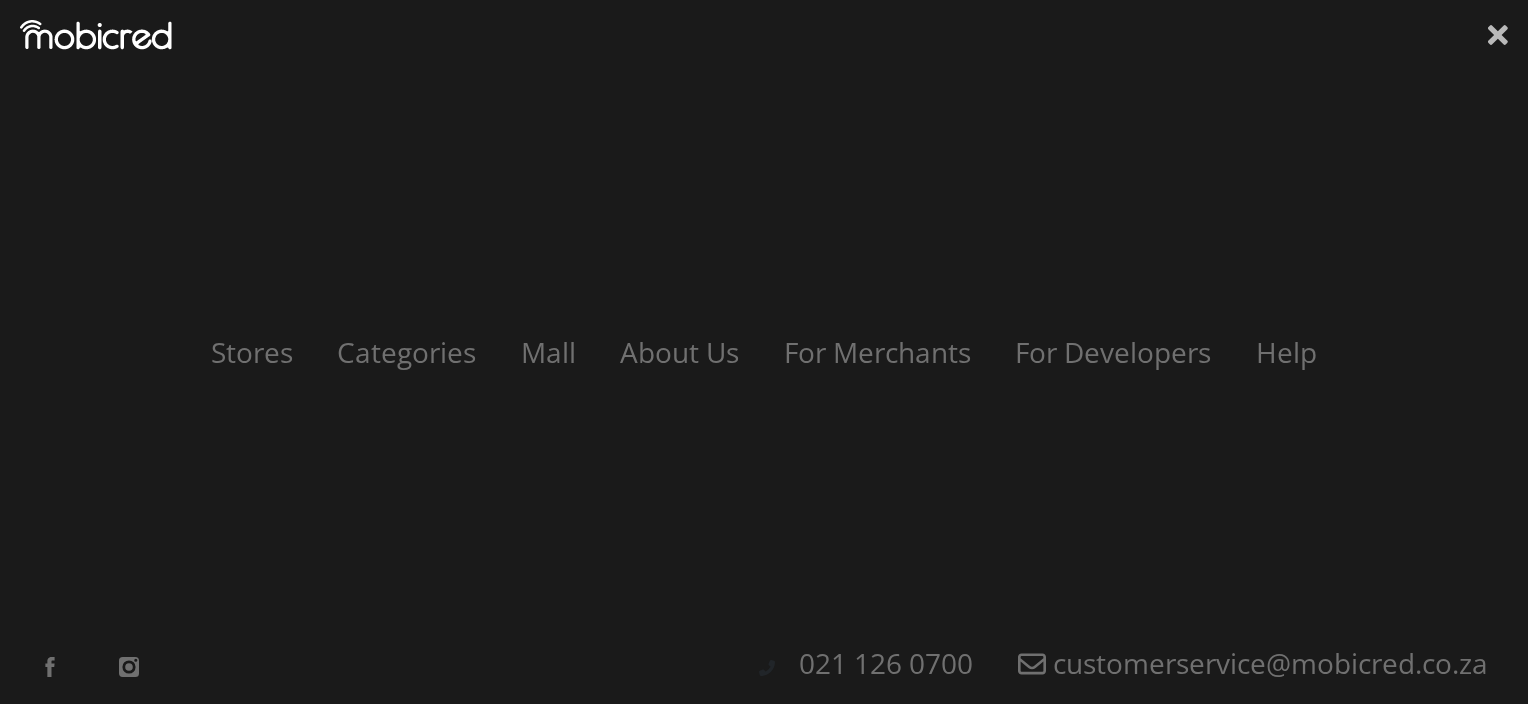 click 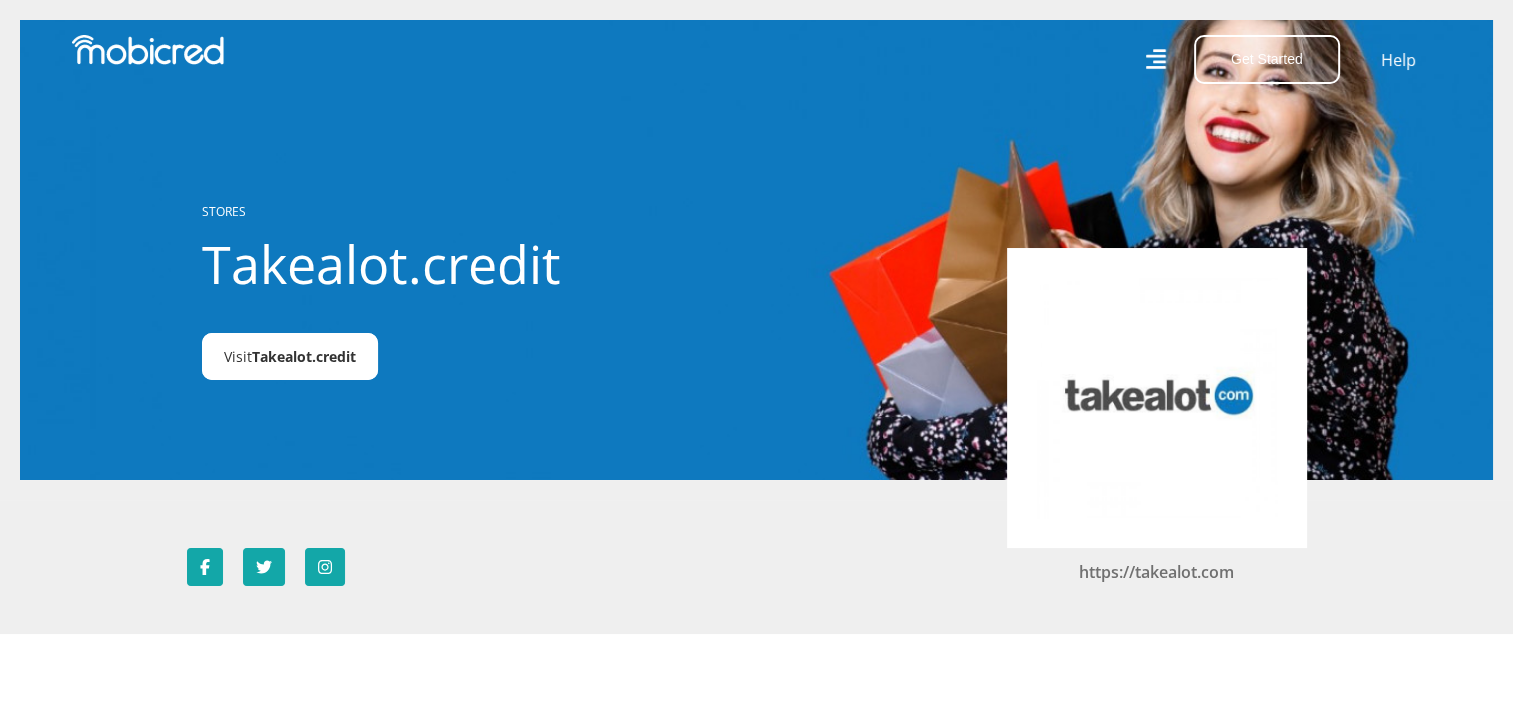 click on "Takealot.credit" at bounding box center (304, 356) 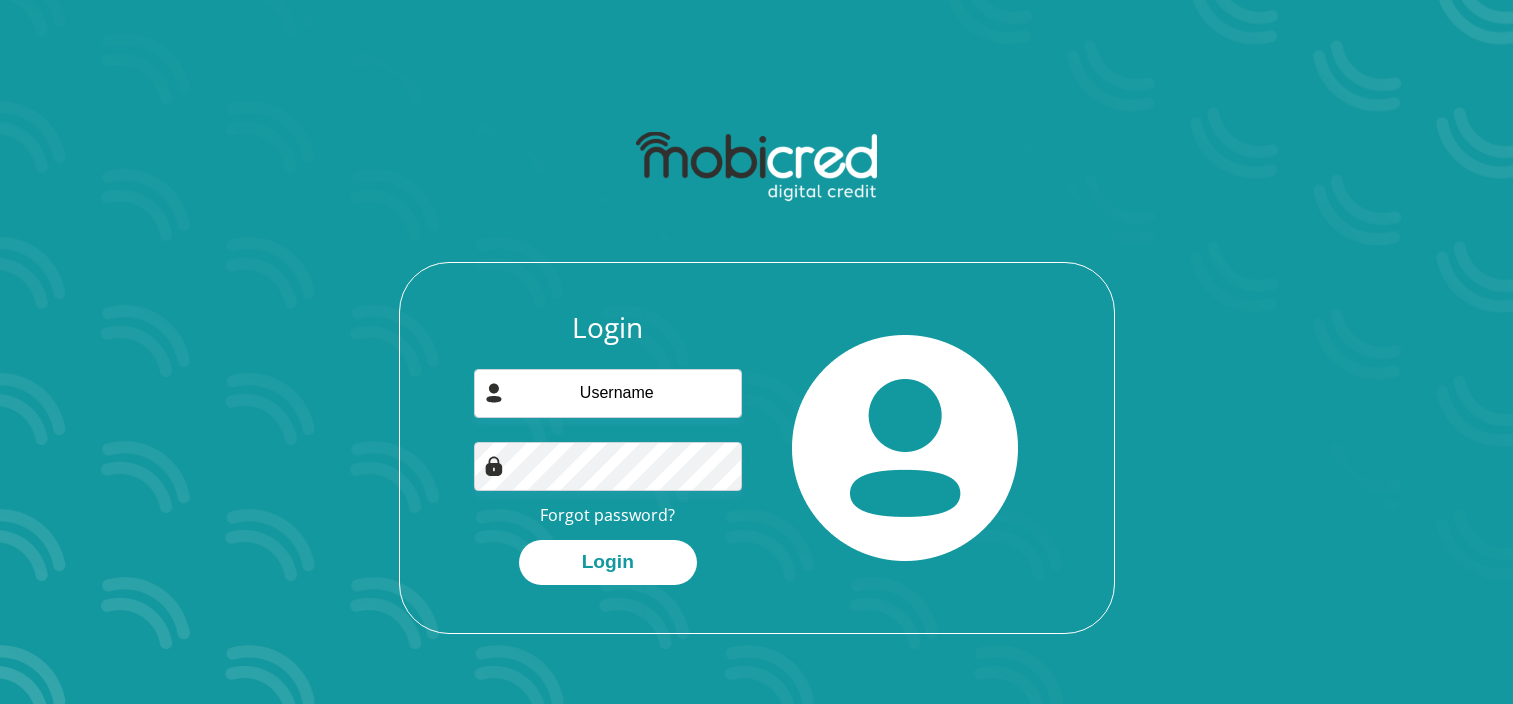 scroll, scrollTop: 0, scrollLeft: 0, axis: both 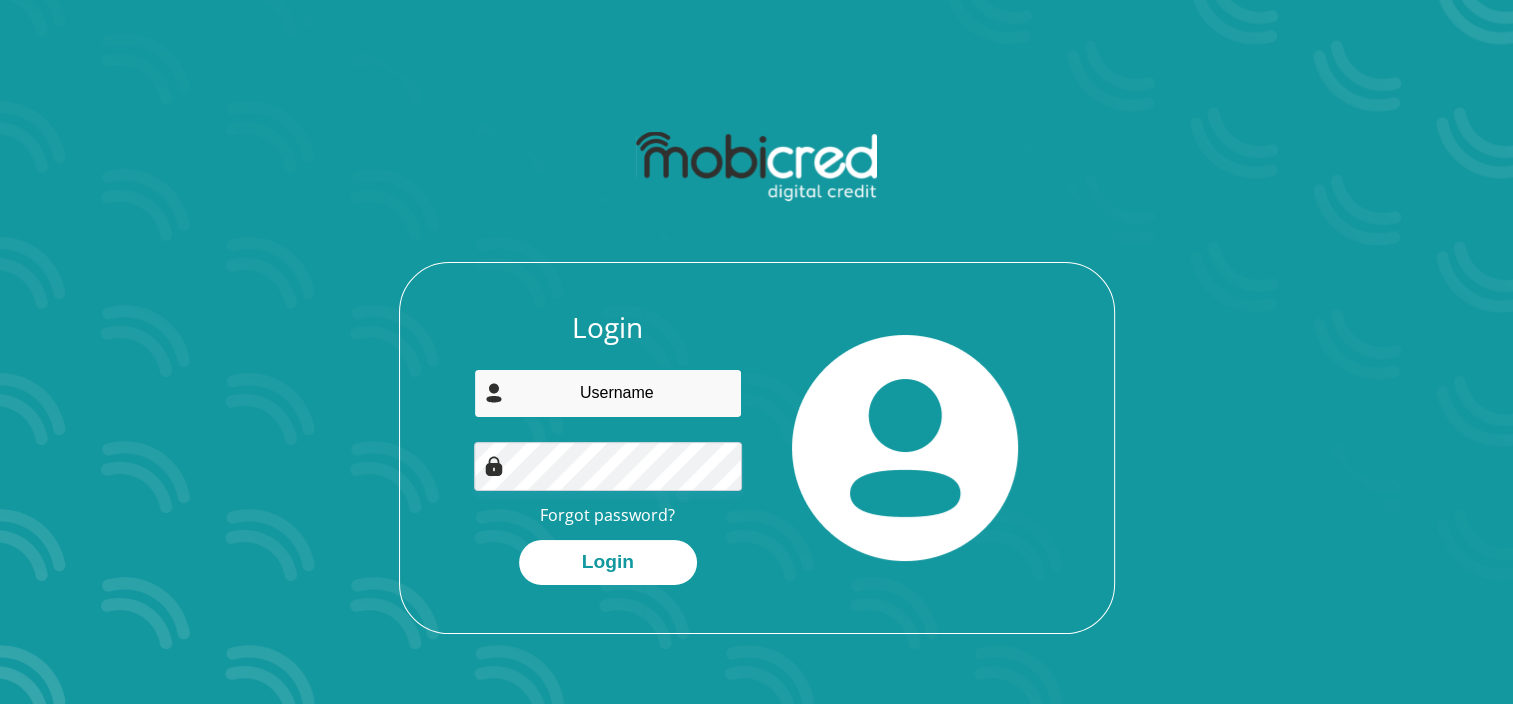 click at bounding box center [608, 393] 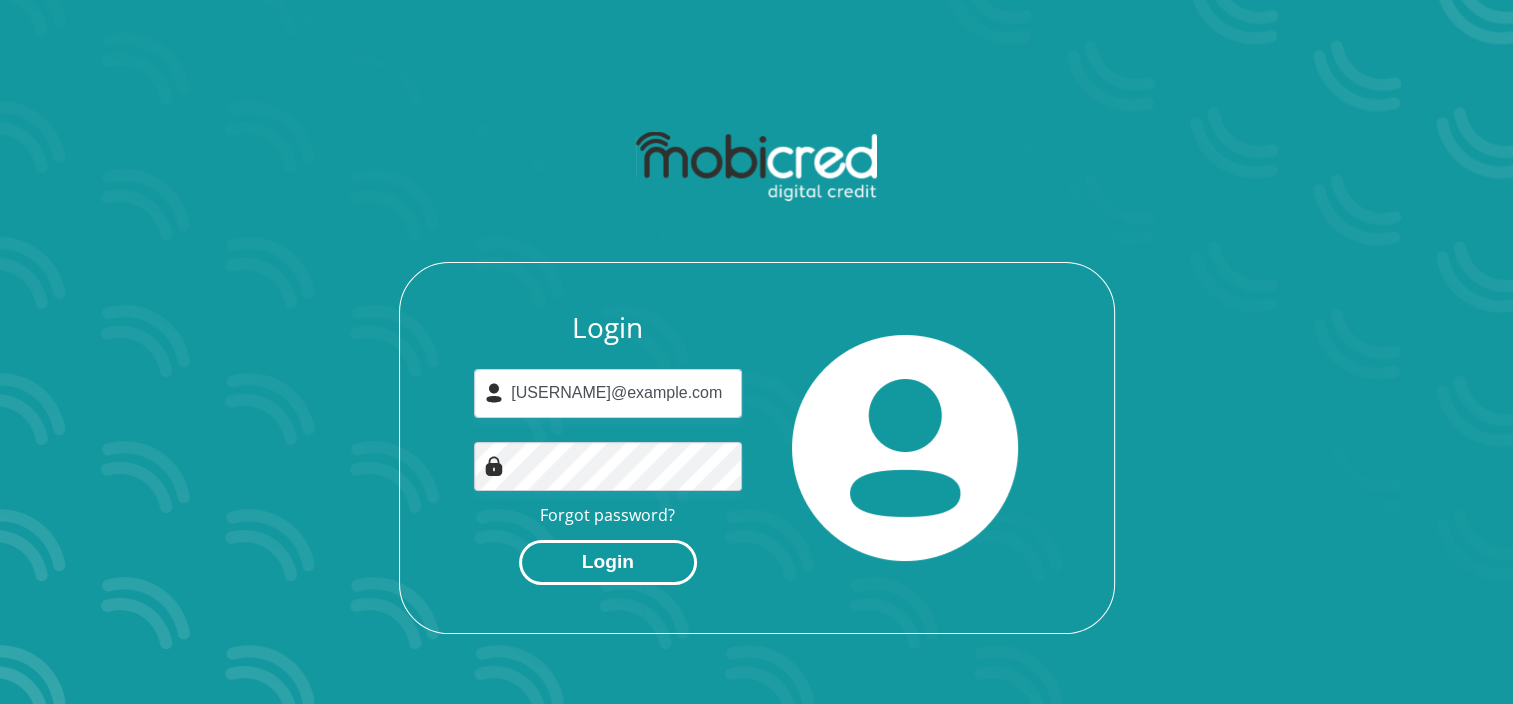 click on "Login" at bounding box center [608, 562] 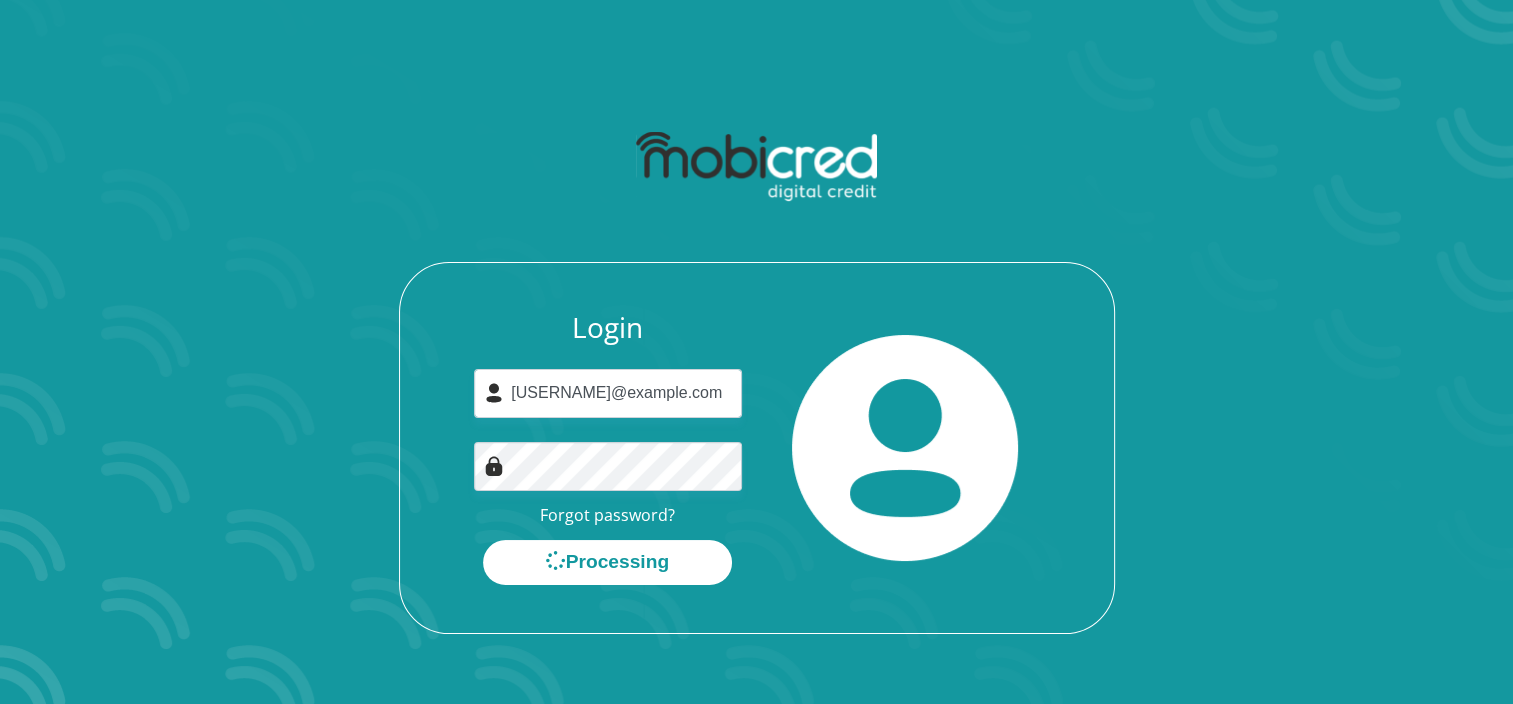 scroll, scrollTop: 0, scrollLeft: 0, axis: both 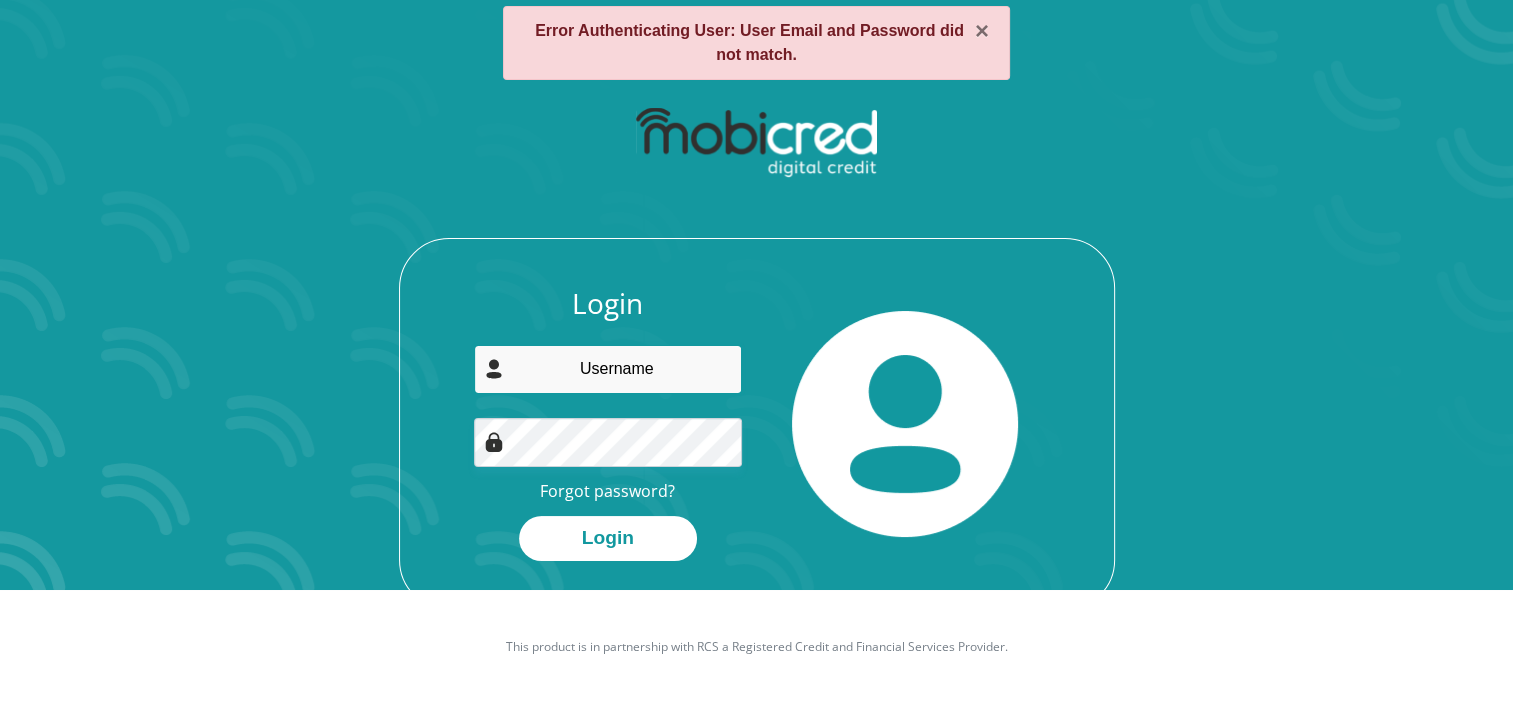 click at bounding box center (608, 369) 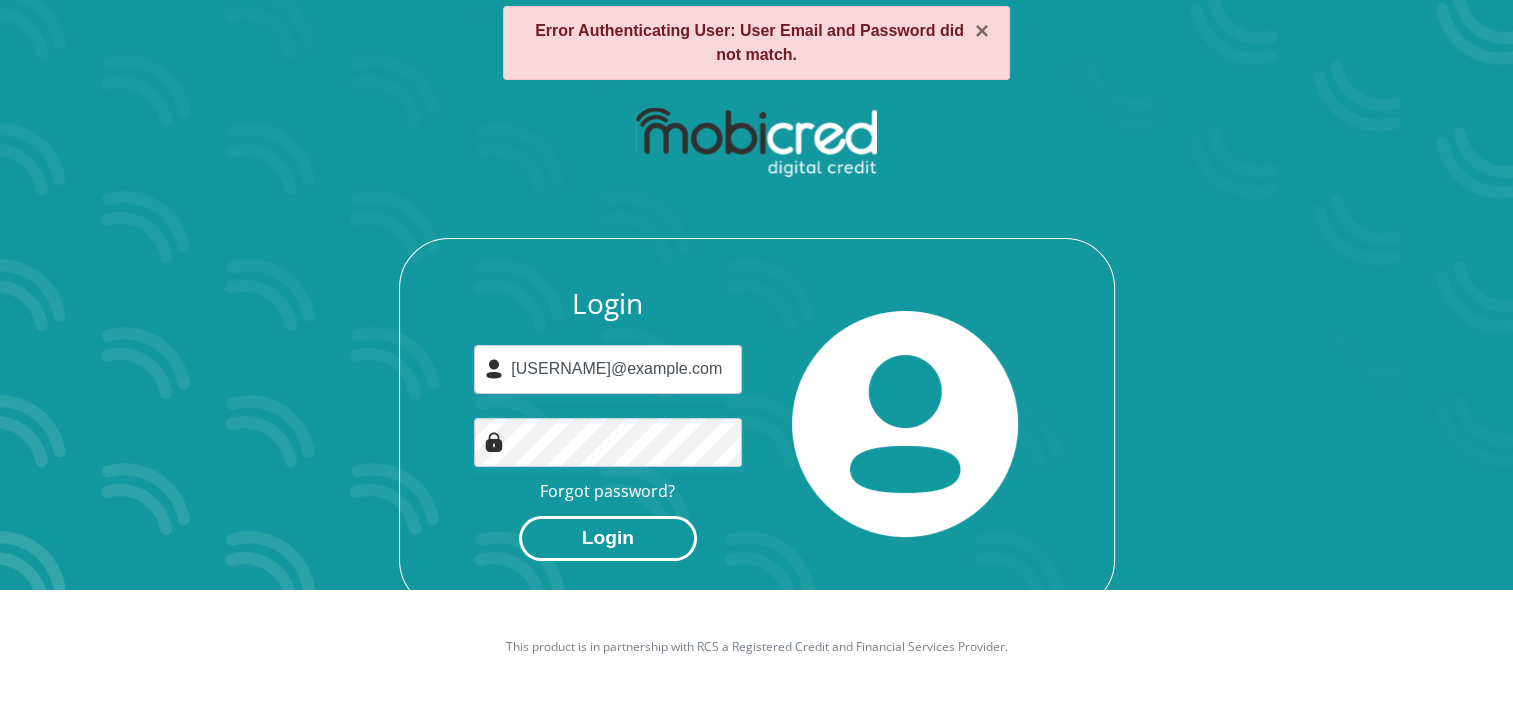 click on "Login" at bounding box center (608, 538) 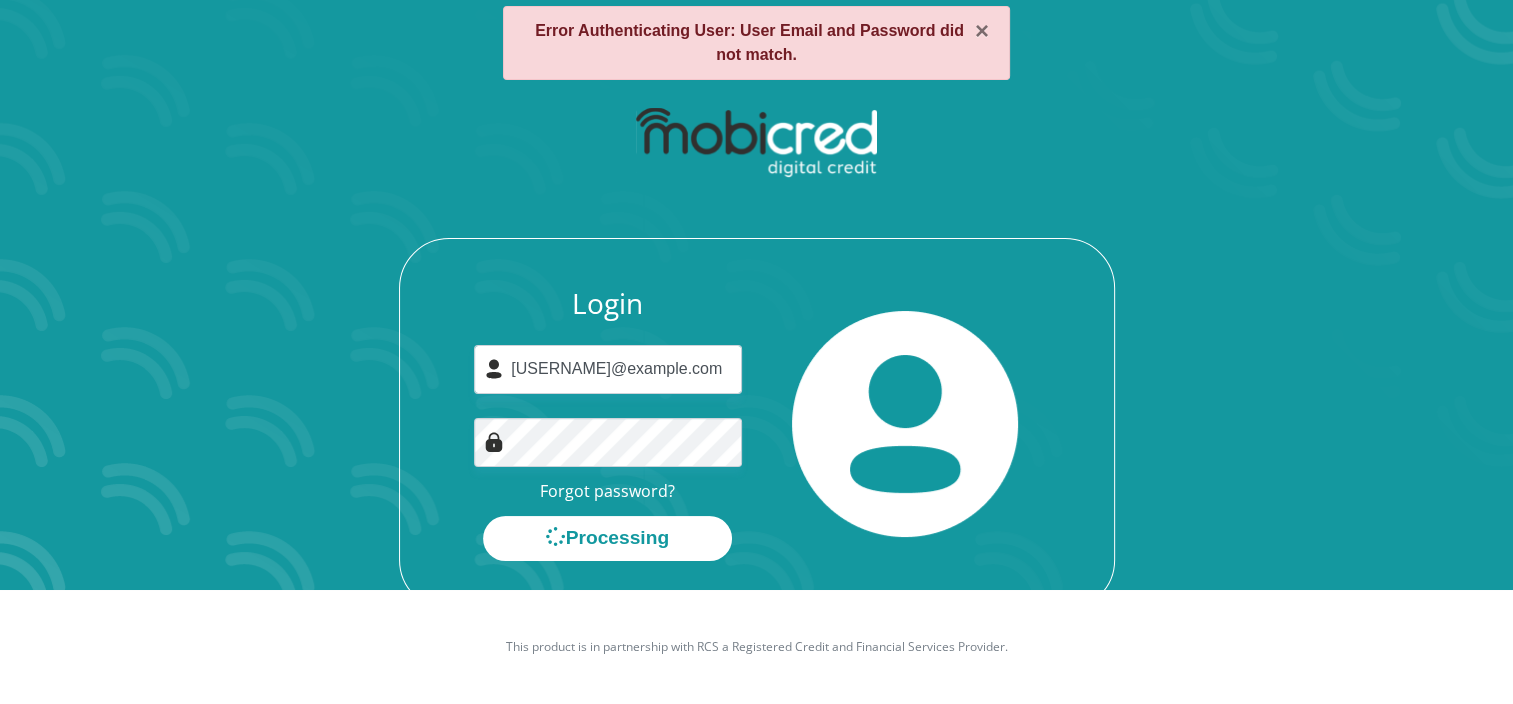 scroll, scrollTop: 0, scrollLeft: 0, axis: both 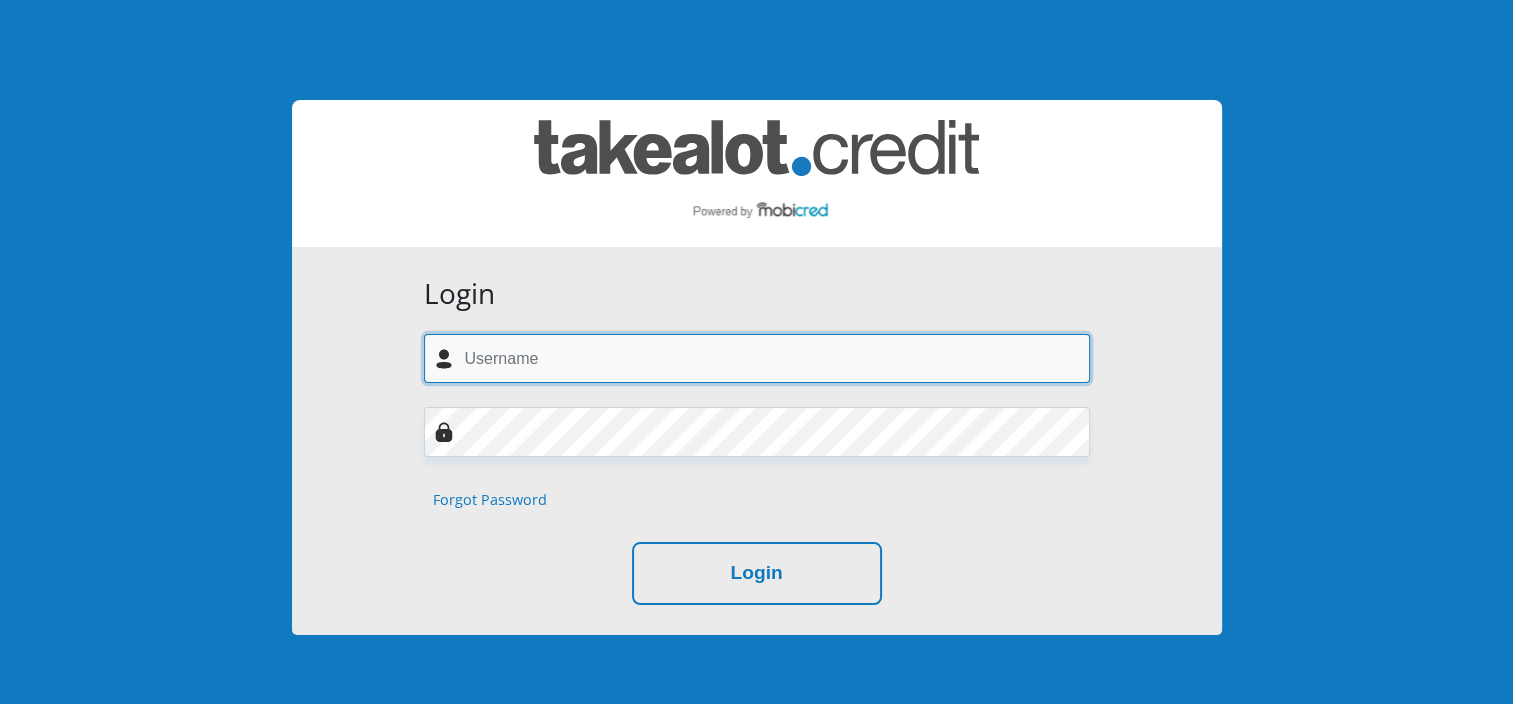 click at bounding box center [757, 358] 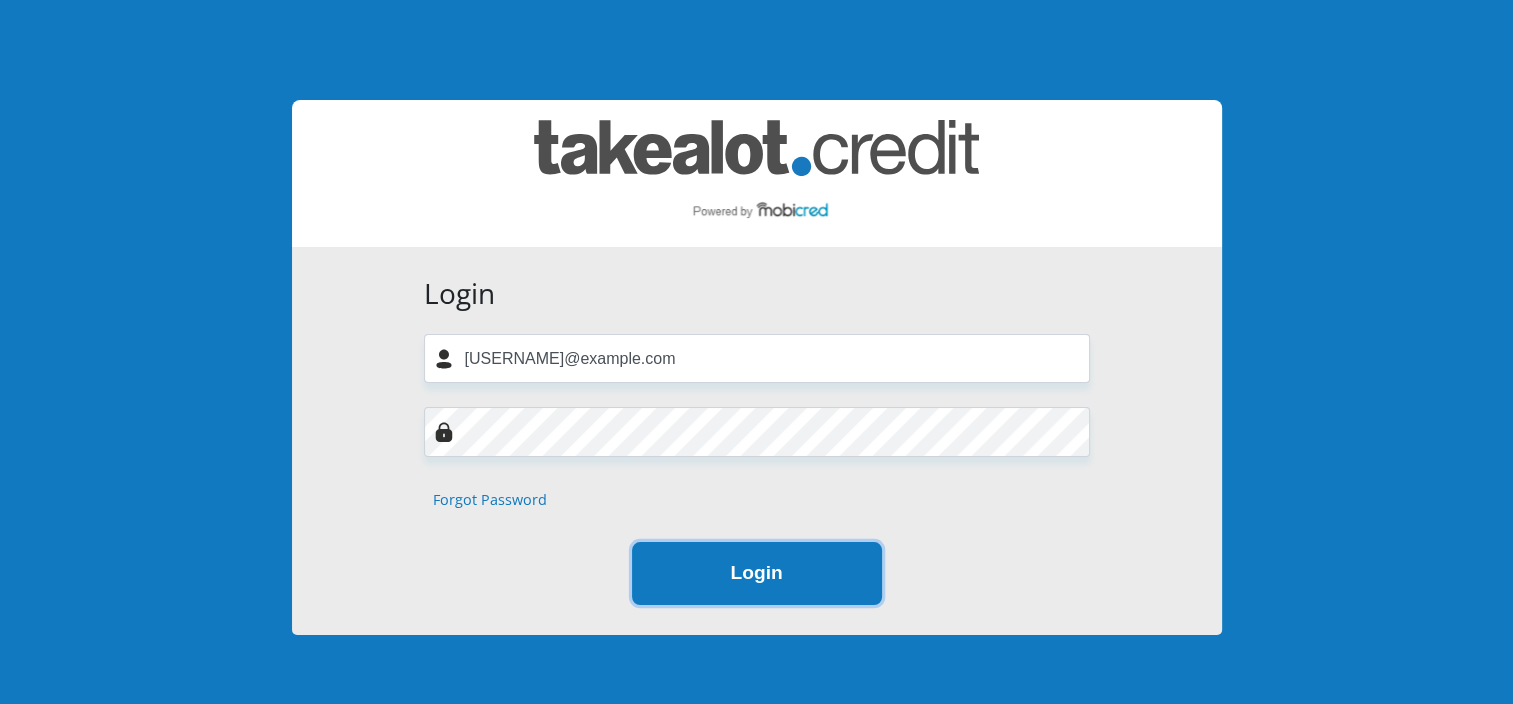 click on "Login" at bounding box center [757, 573] 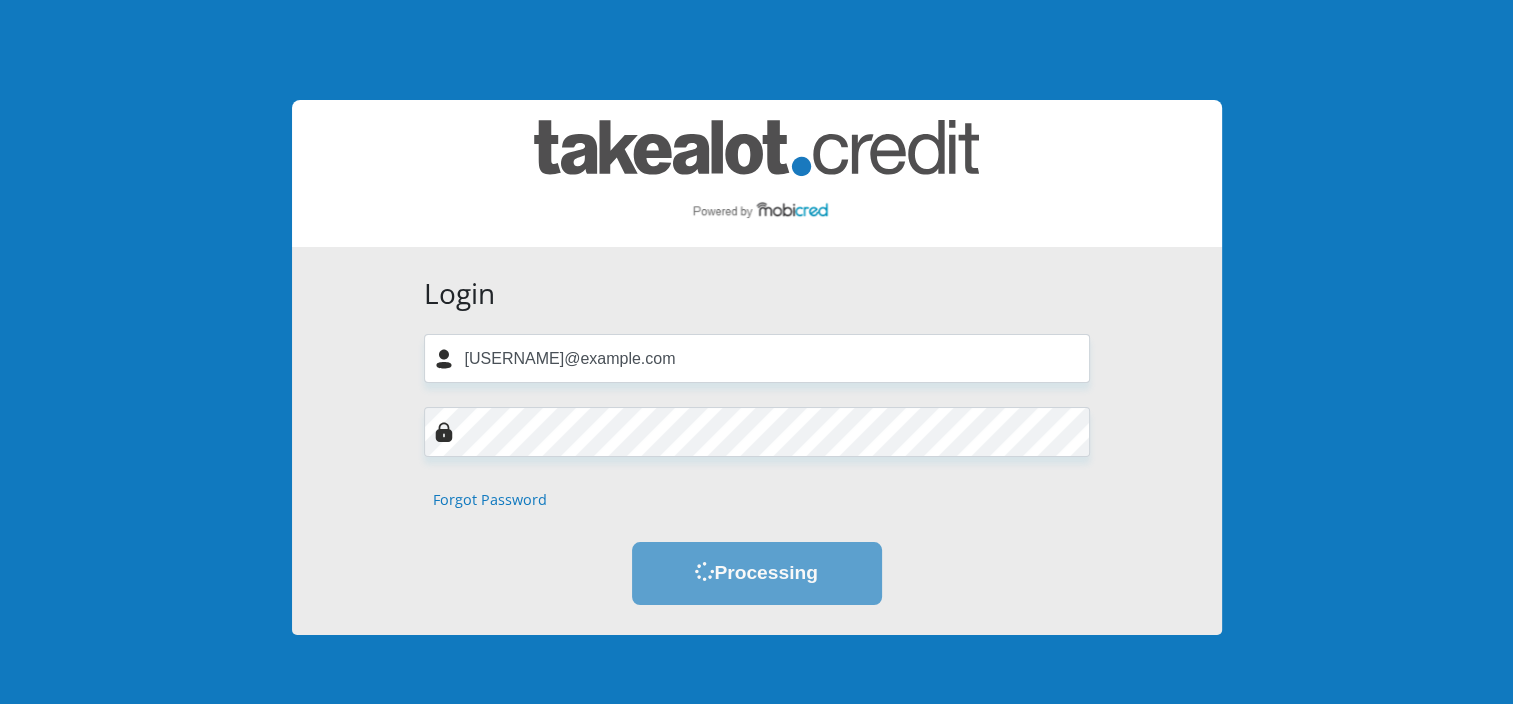 scroll, scrollTop: 0, scrollLeft: 0, axis: both 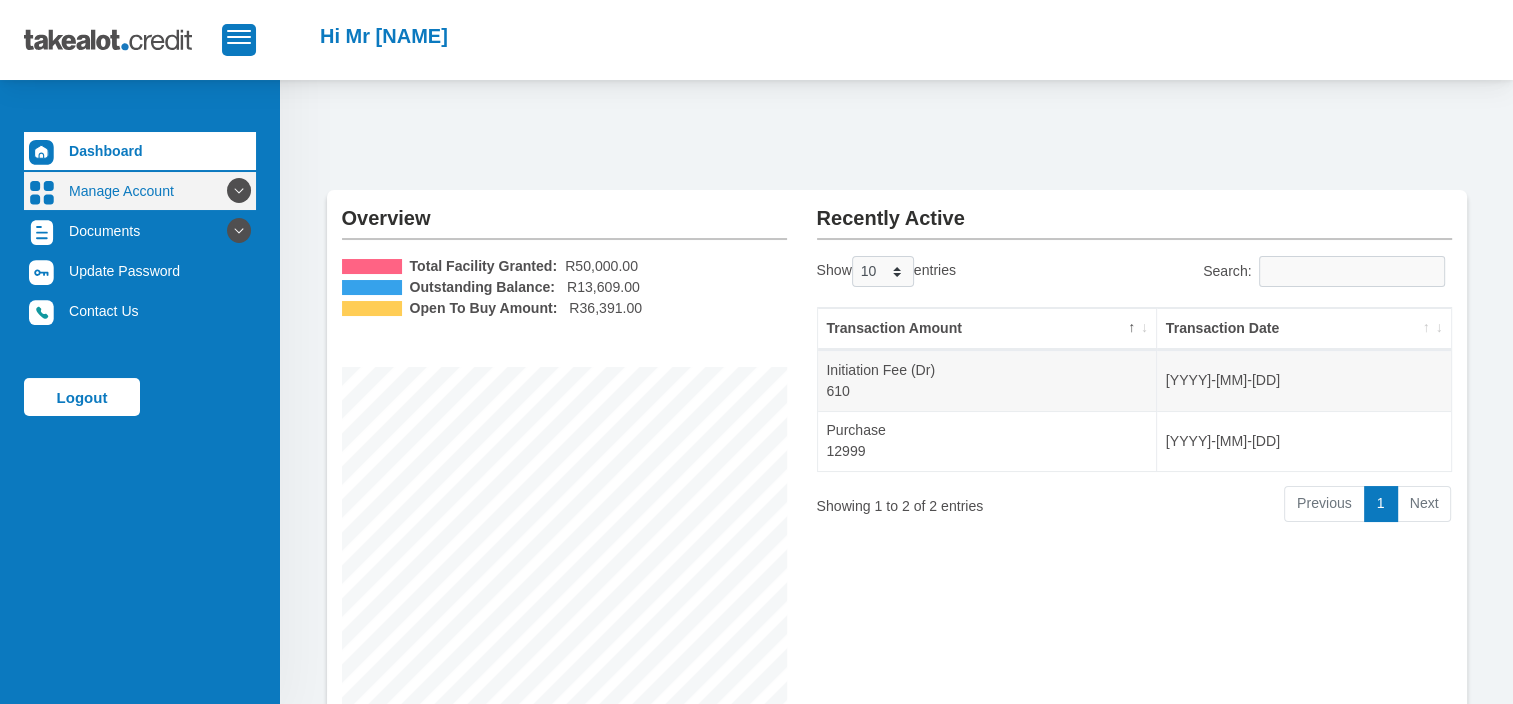 click on "Manage Account" at bounding box center (140, 191) 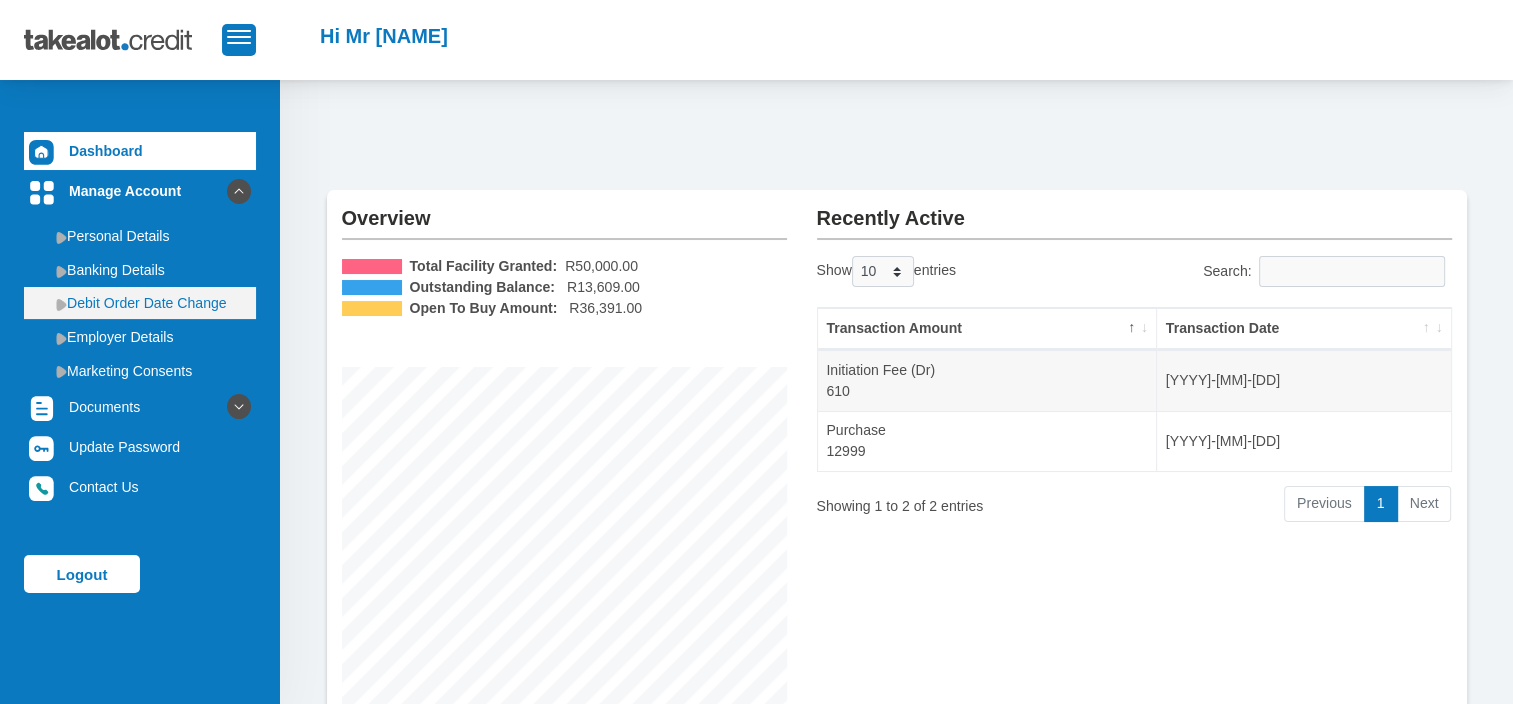 click on "Debit Order Date Change" at bounding box center (140, 303) 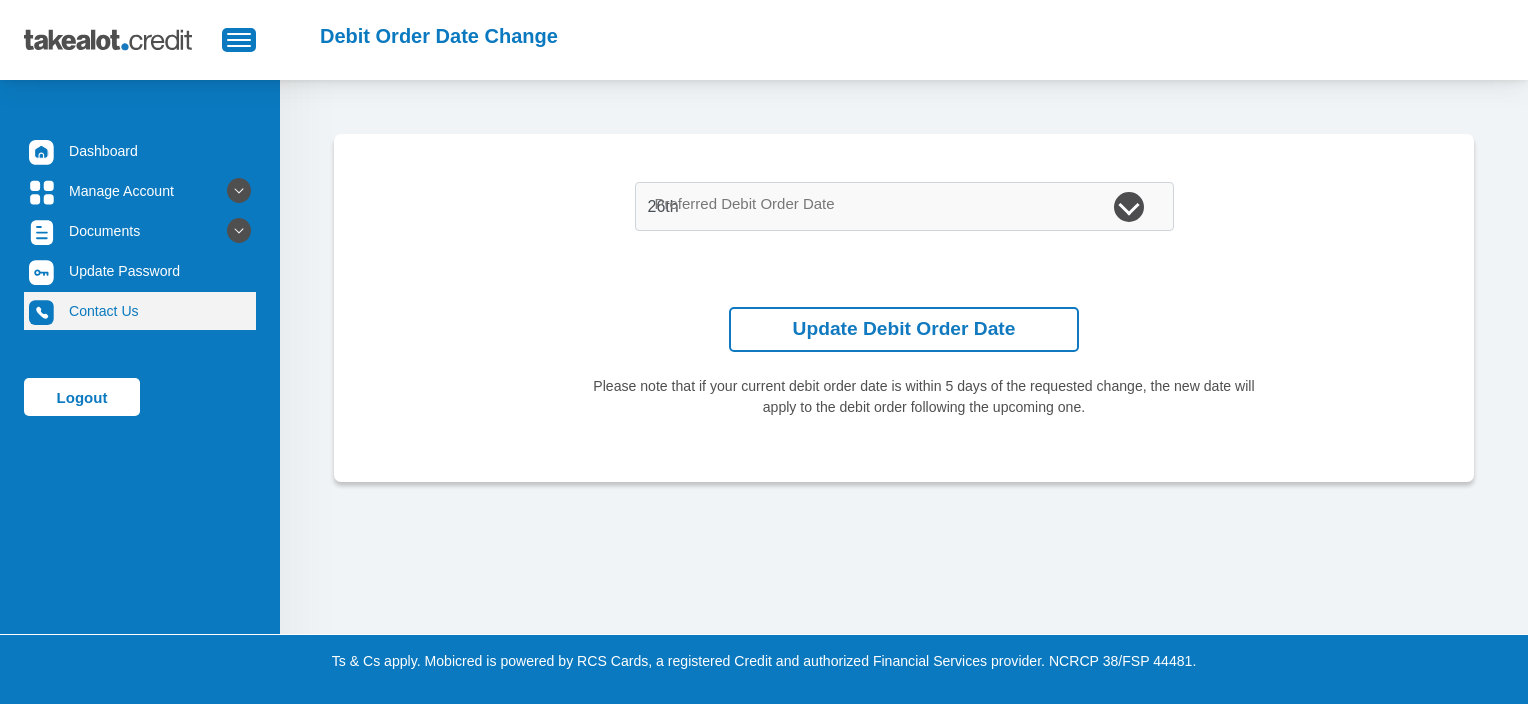 scroll, scrollTop: 0, scrollLeft: 0, axis: both 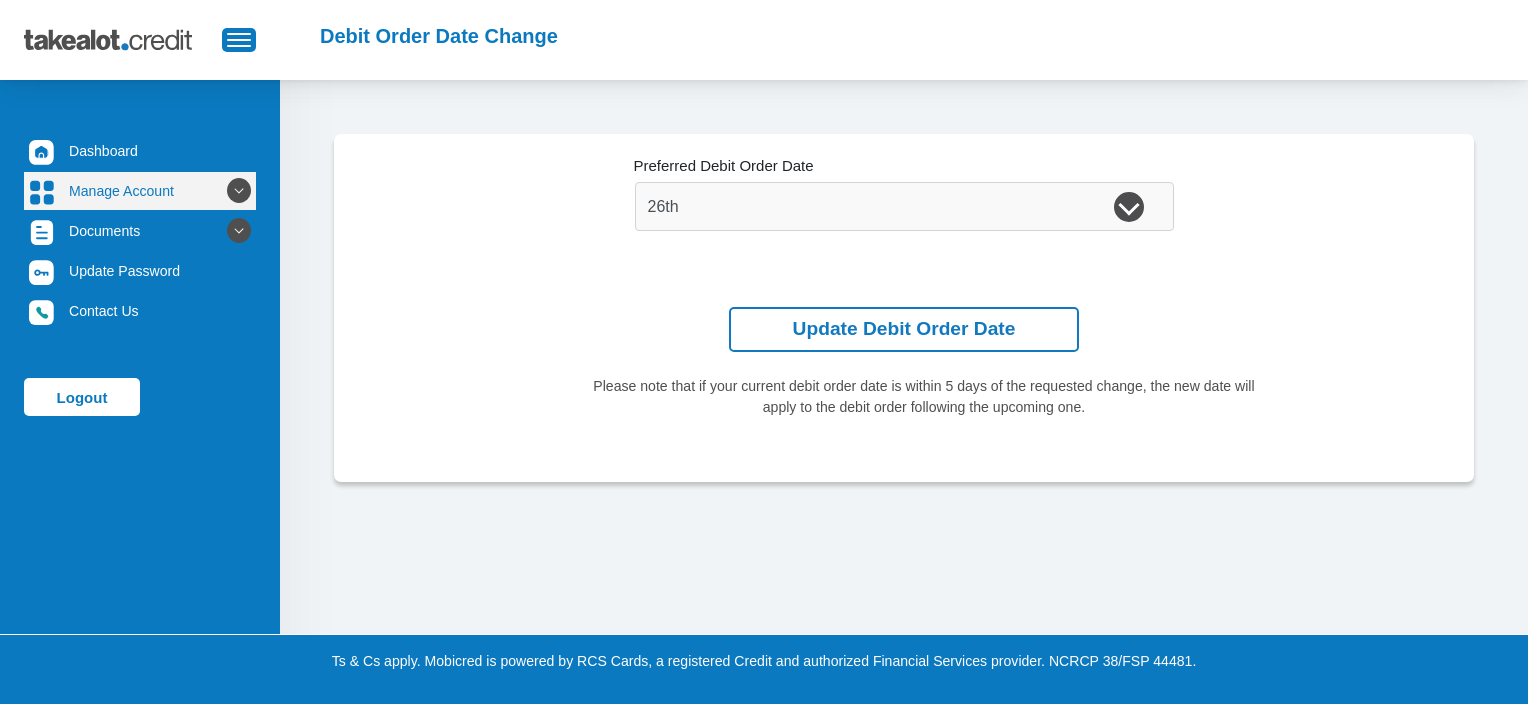 click on "Manage Account" at bounding box center [140, 191] 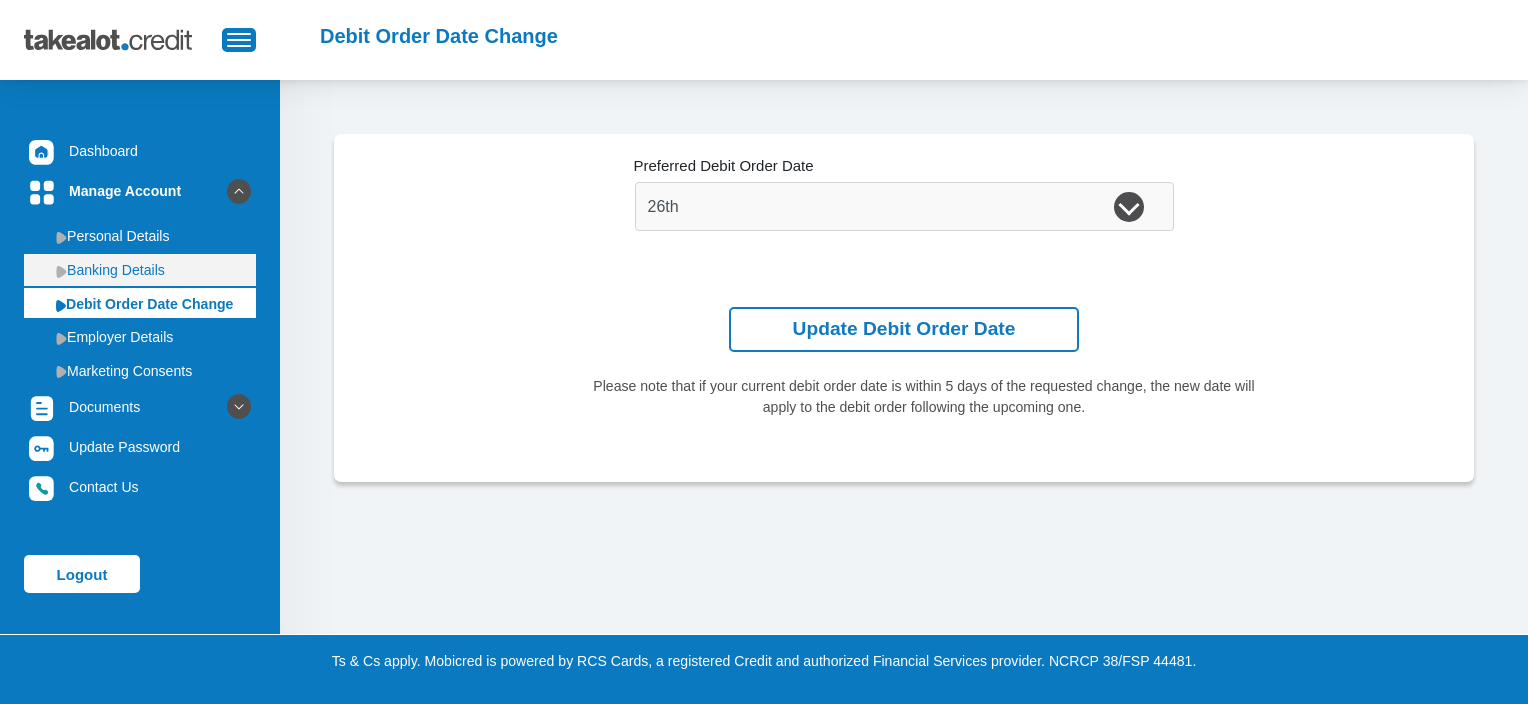 click on "Banking Details" at bounding box center (140, 270) 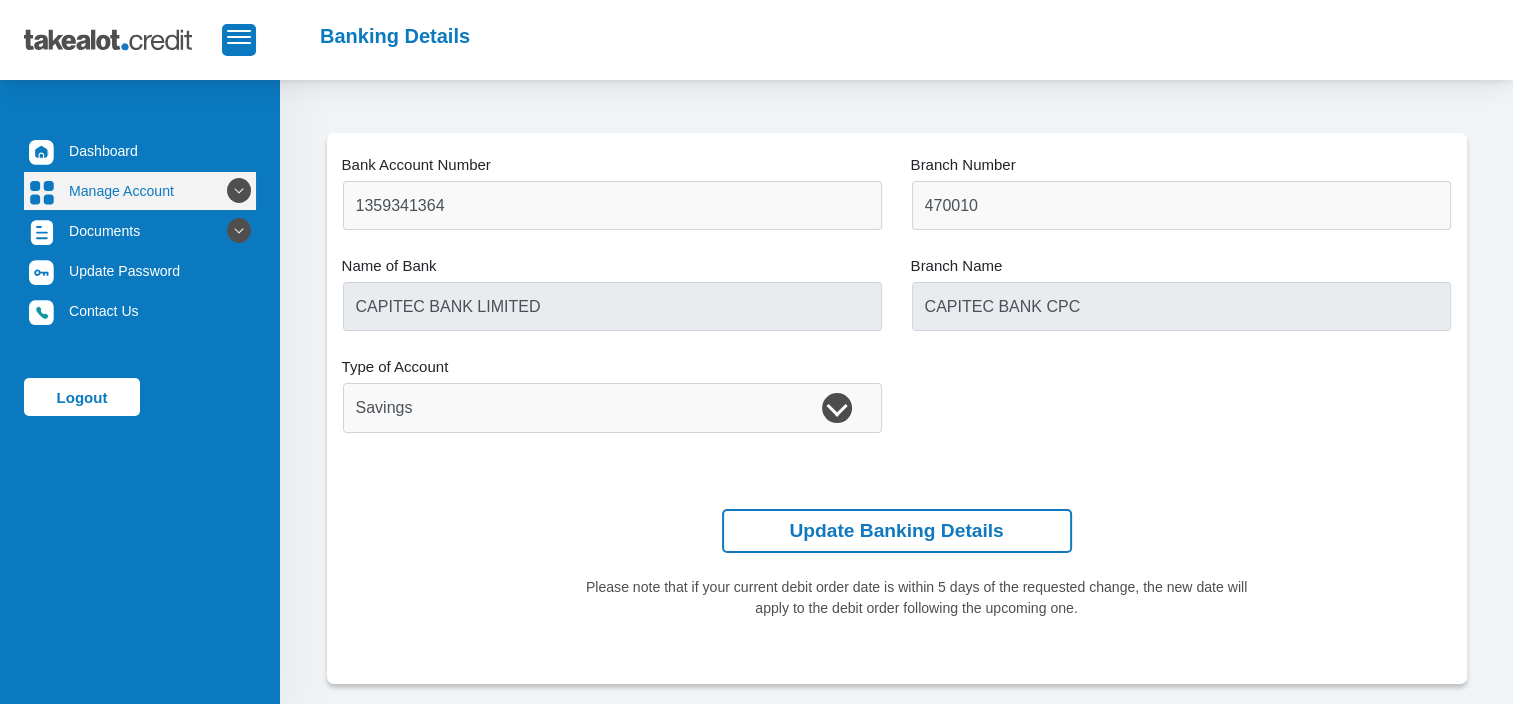 scroll, scrollTop: 0, scrollLeft: 0, axis: both 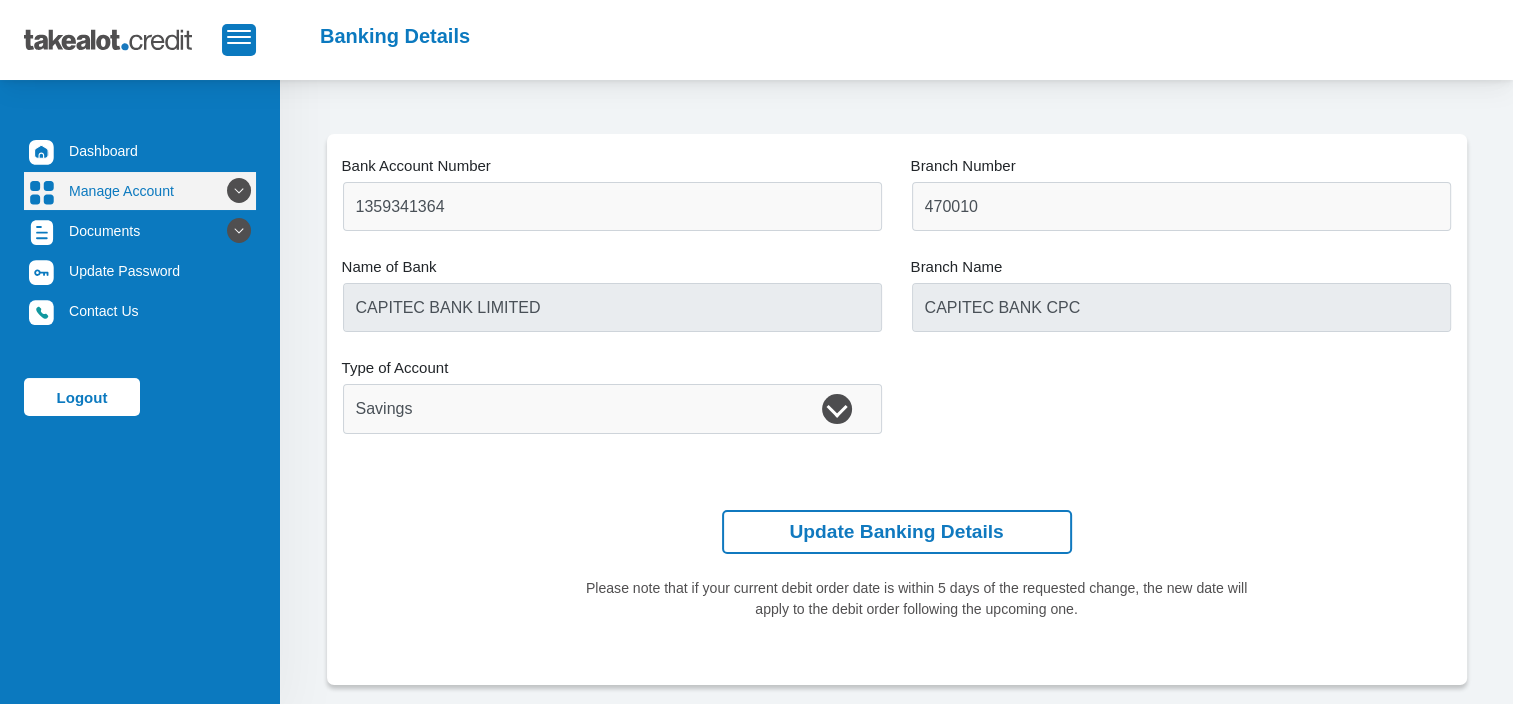 click on "Manage Account" at bounding box center [140, 191] 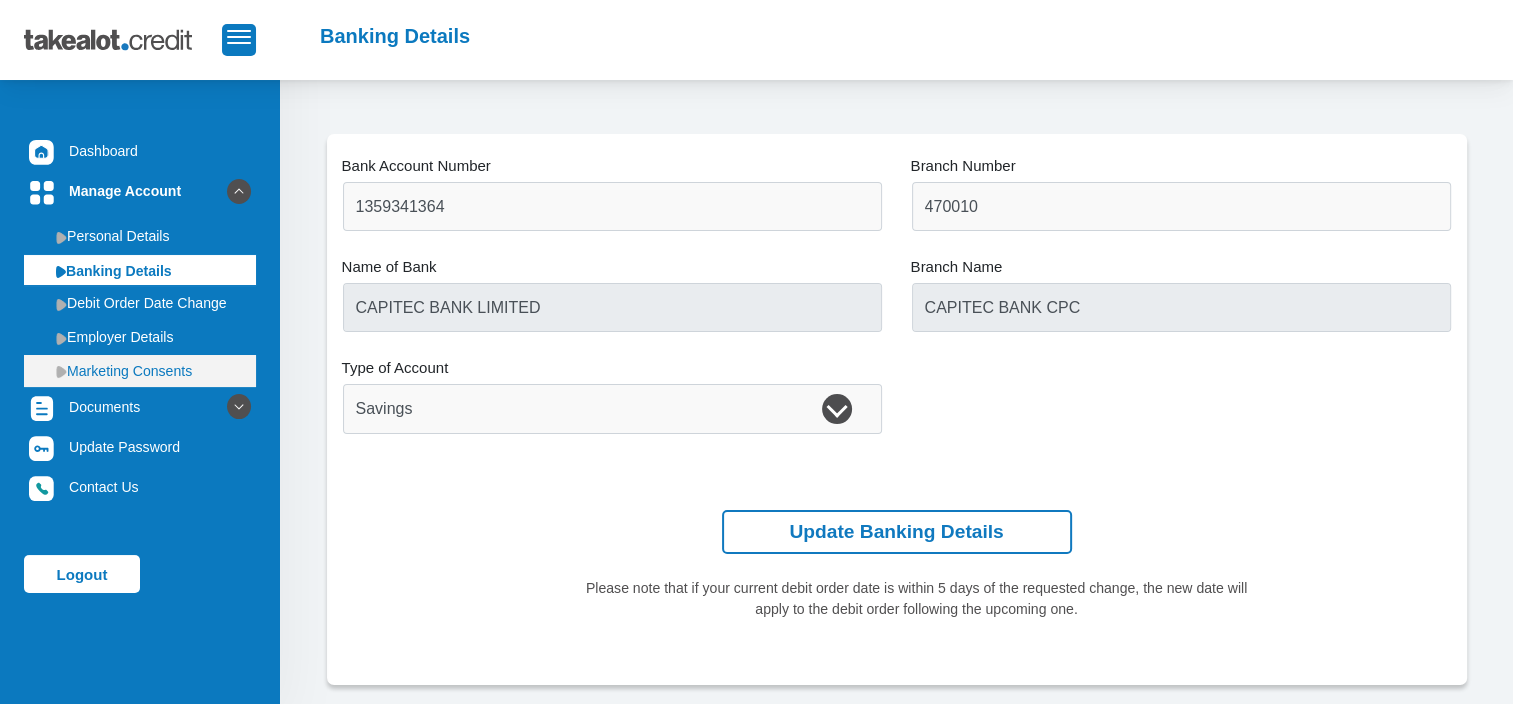 click on "Marketing Consents" at bounding box center (140, 371) 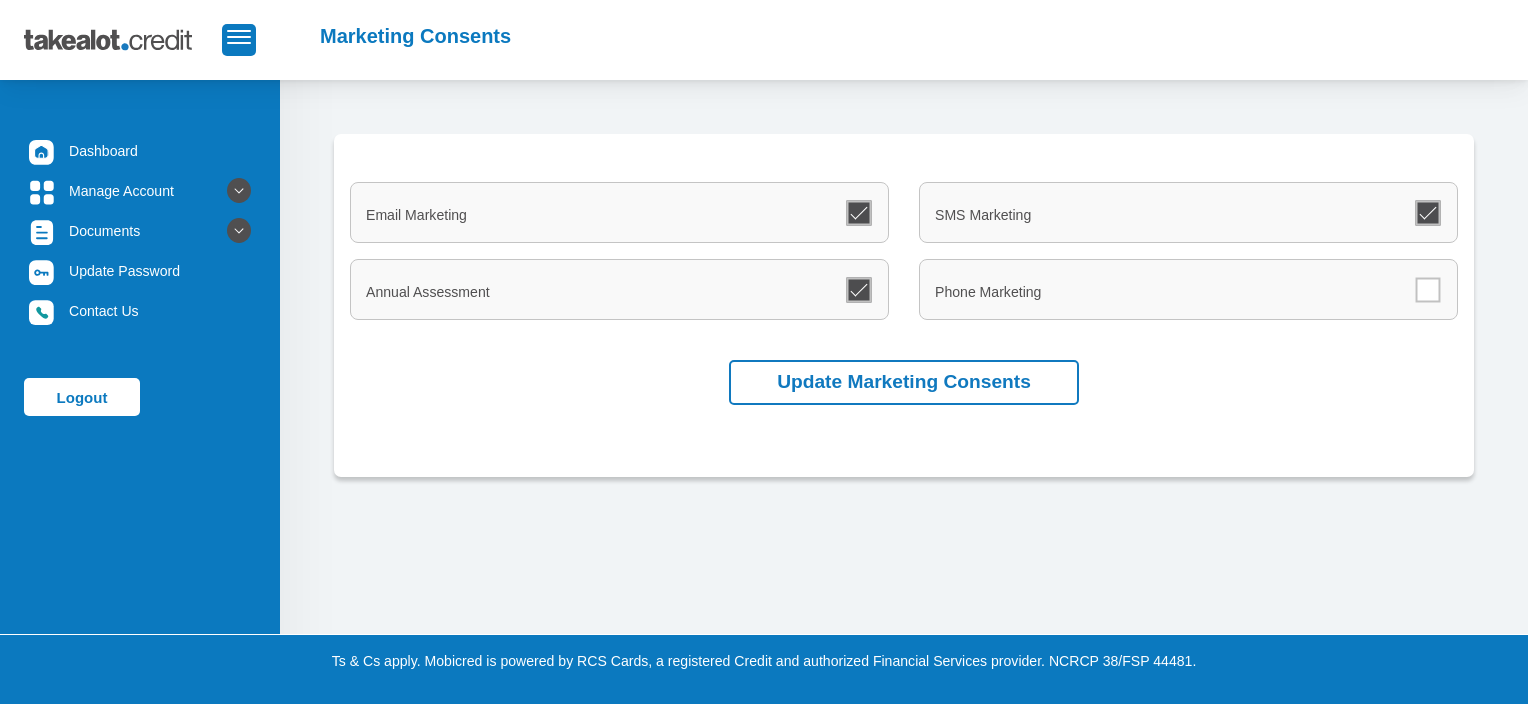 scroll, scrollTop: 0, scrollLeft: 0, axis: both 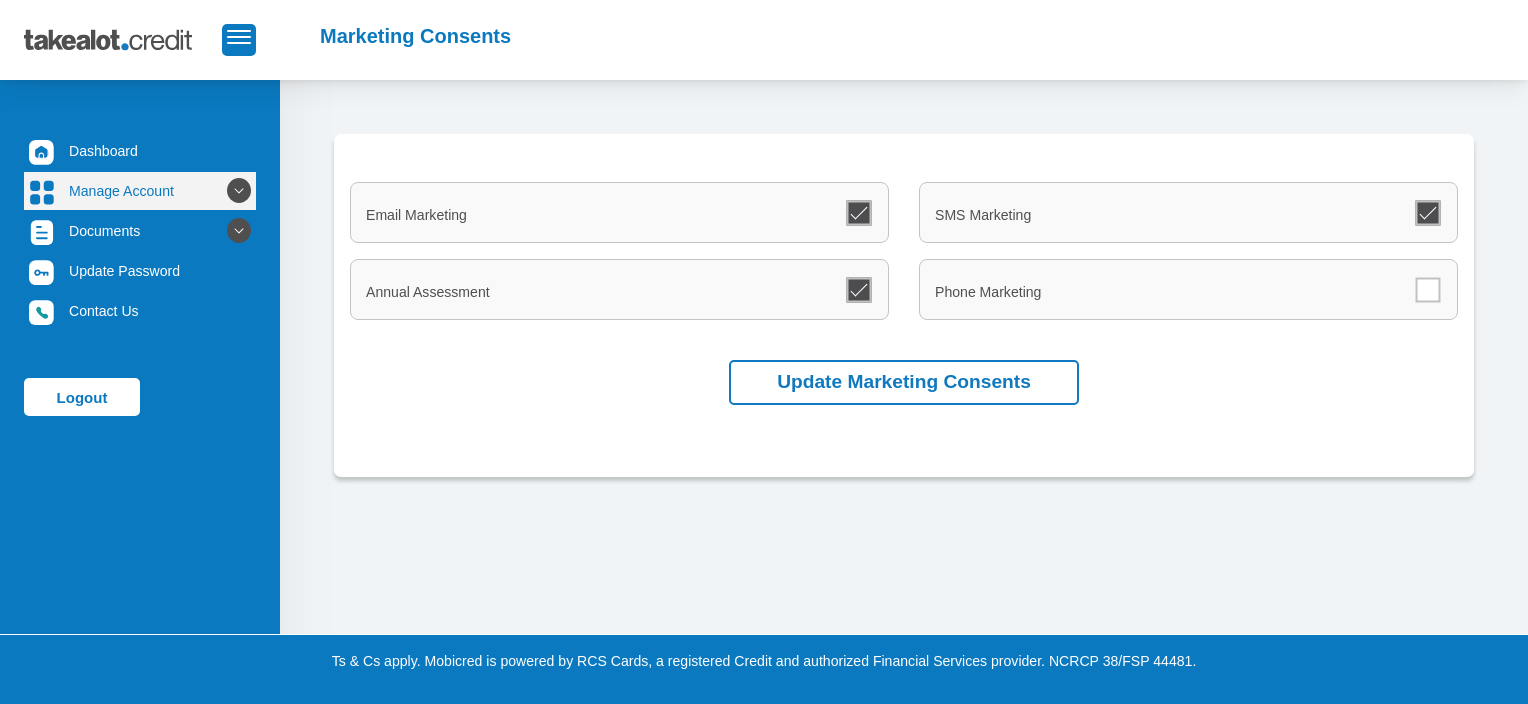 click on "Manage Account" at bounding box center (140, 191) 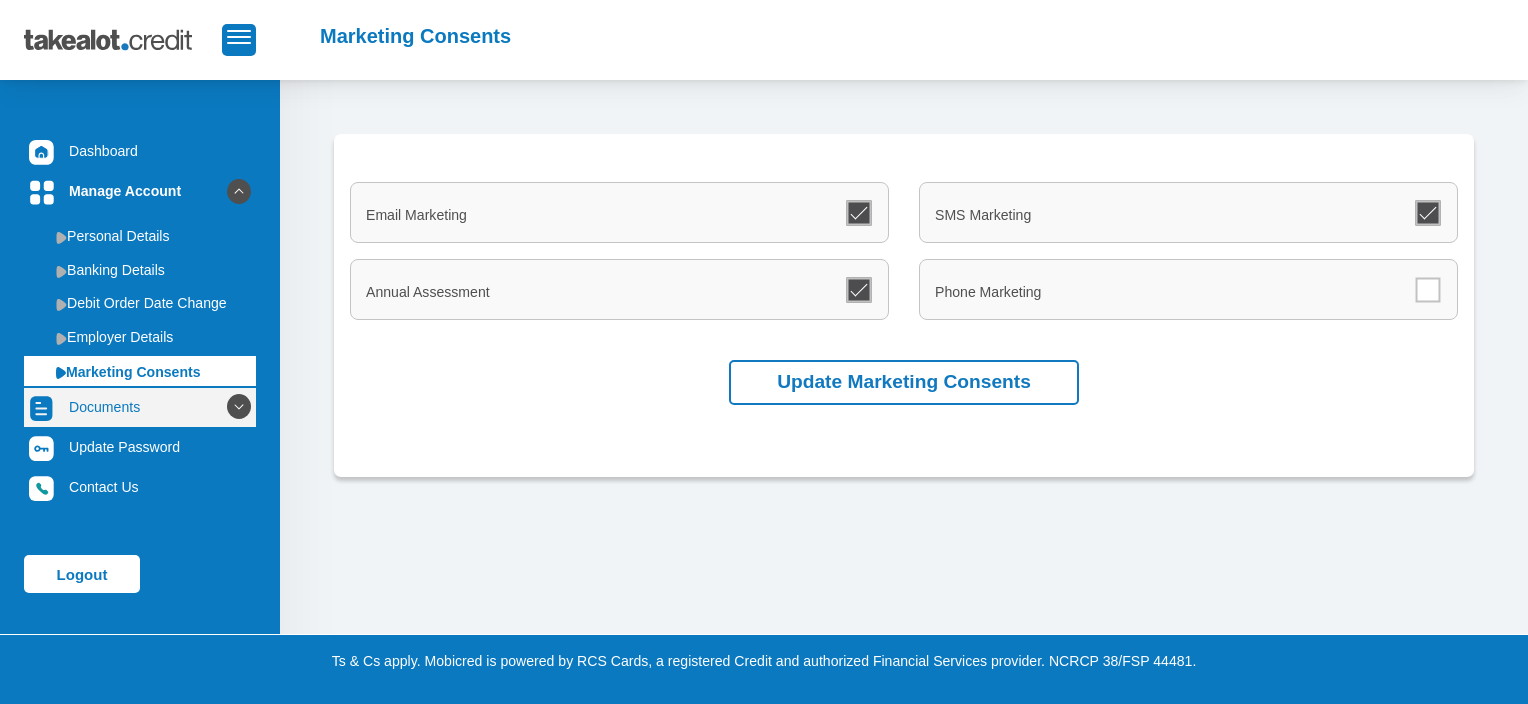 click on "Documents" at bounding box center [140, 407] 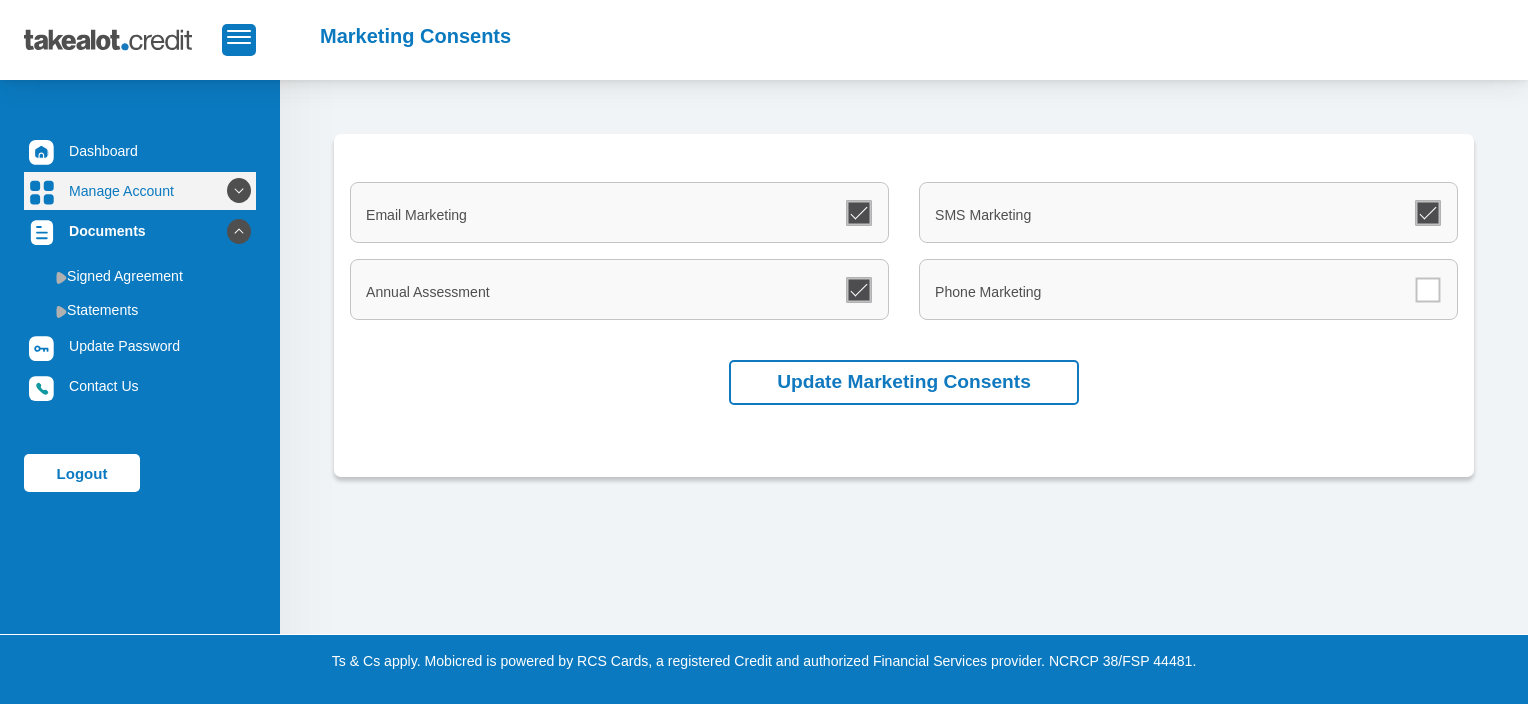 click on "Manage Account" at bounding box center (140, 191) 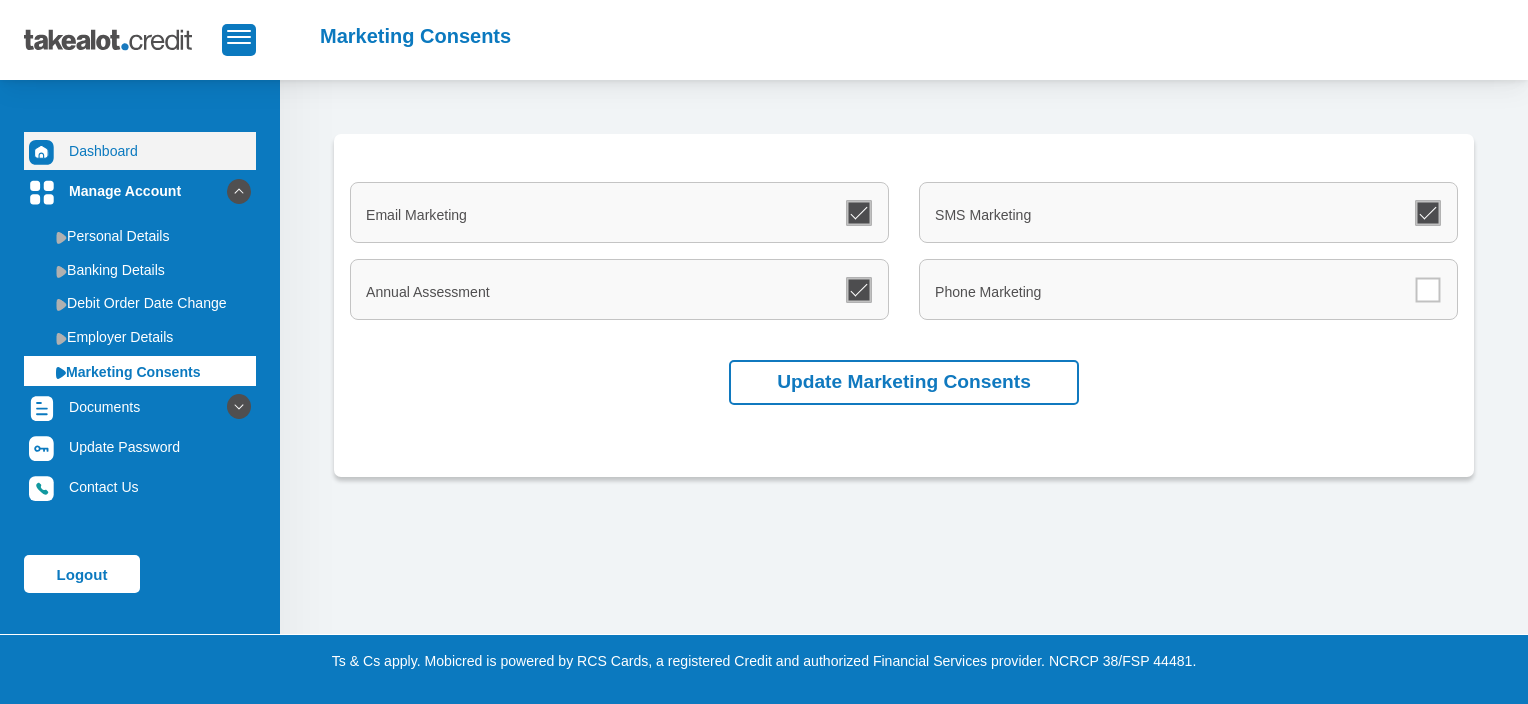 click on "Dashboard" at bounding box center [140, 151] 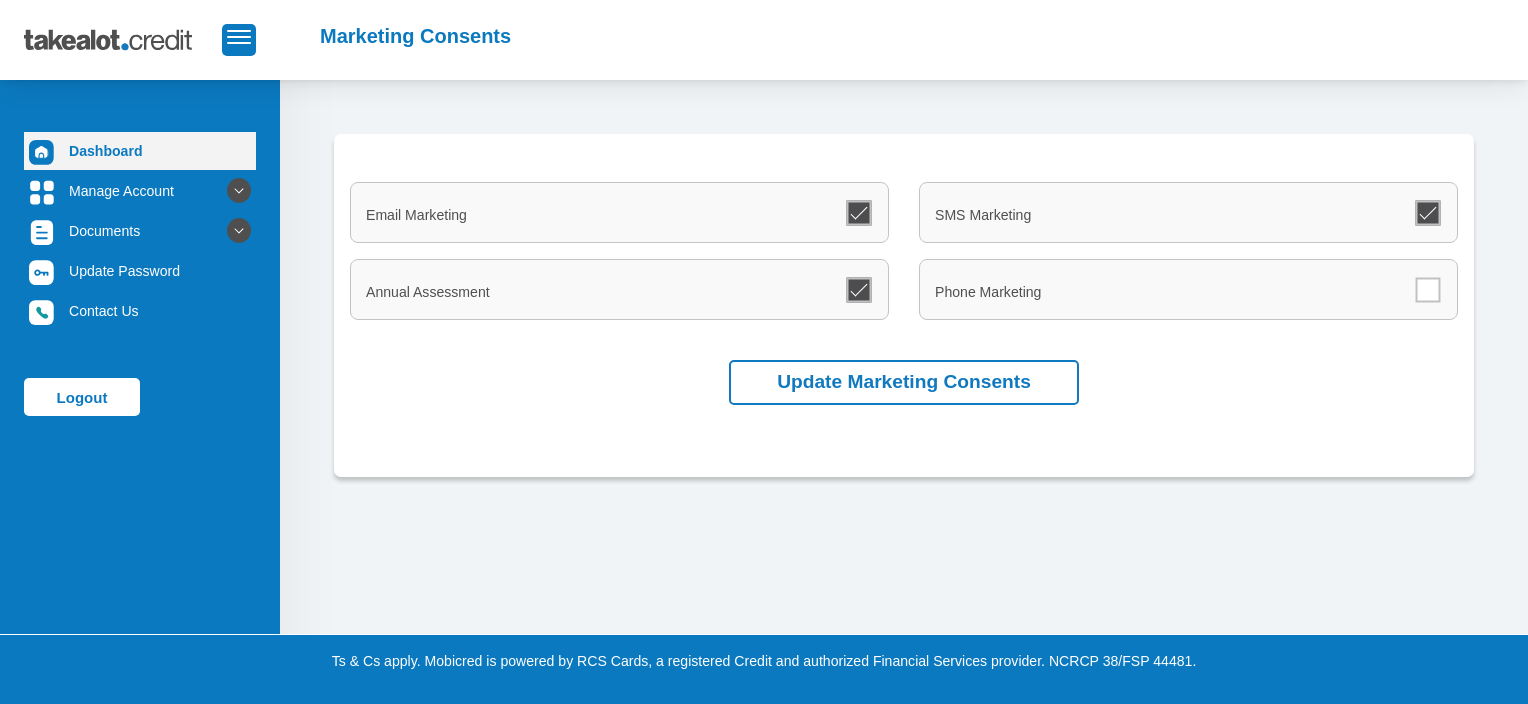 click on "Dashboard" at bounding box center (140, 151) 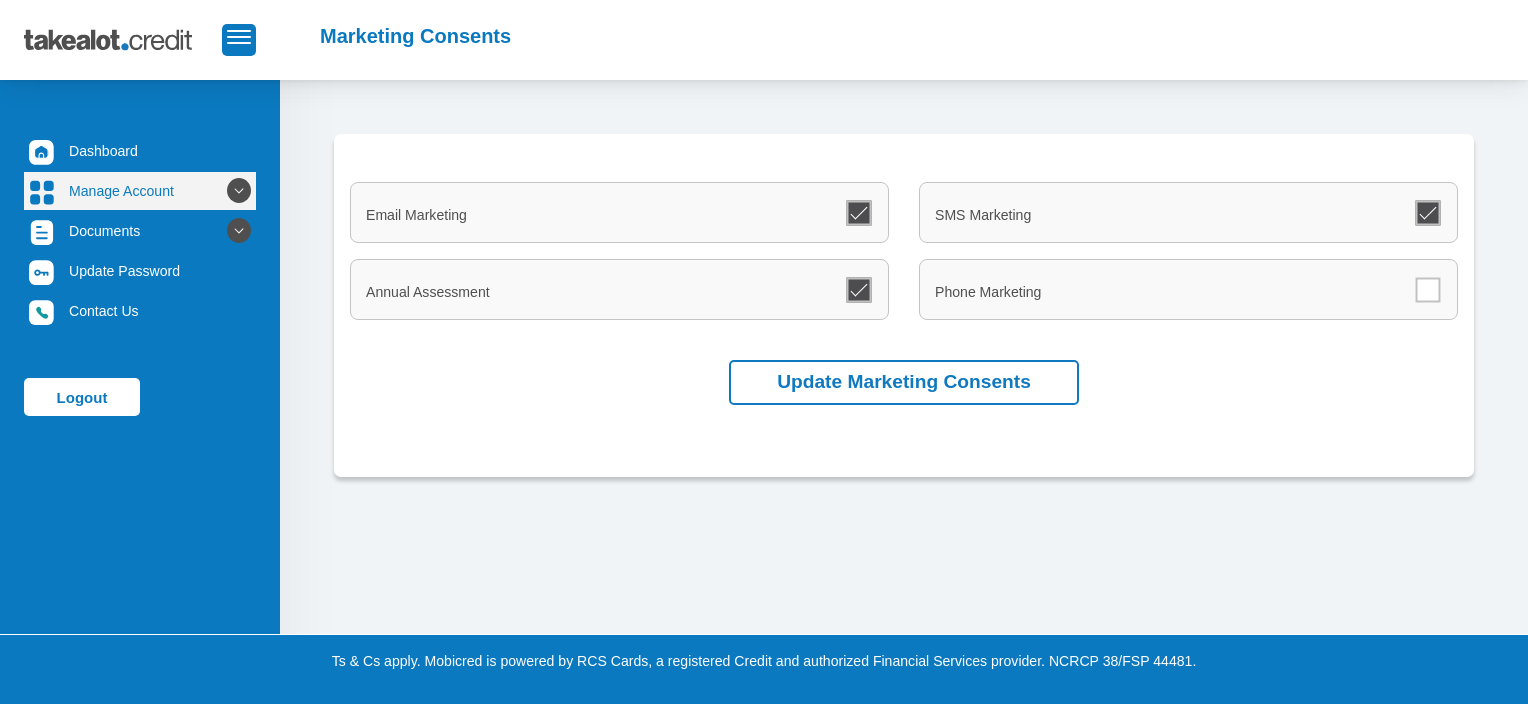 click on "Manage Account" at bounding box center (140, 191) 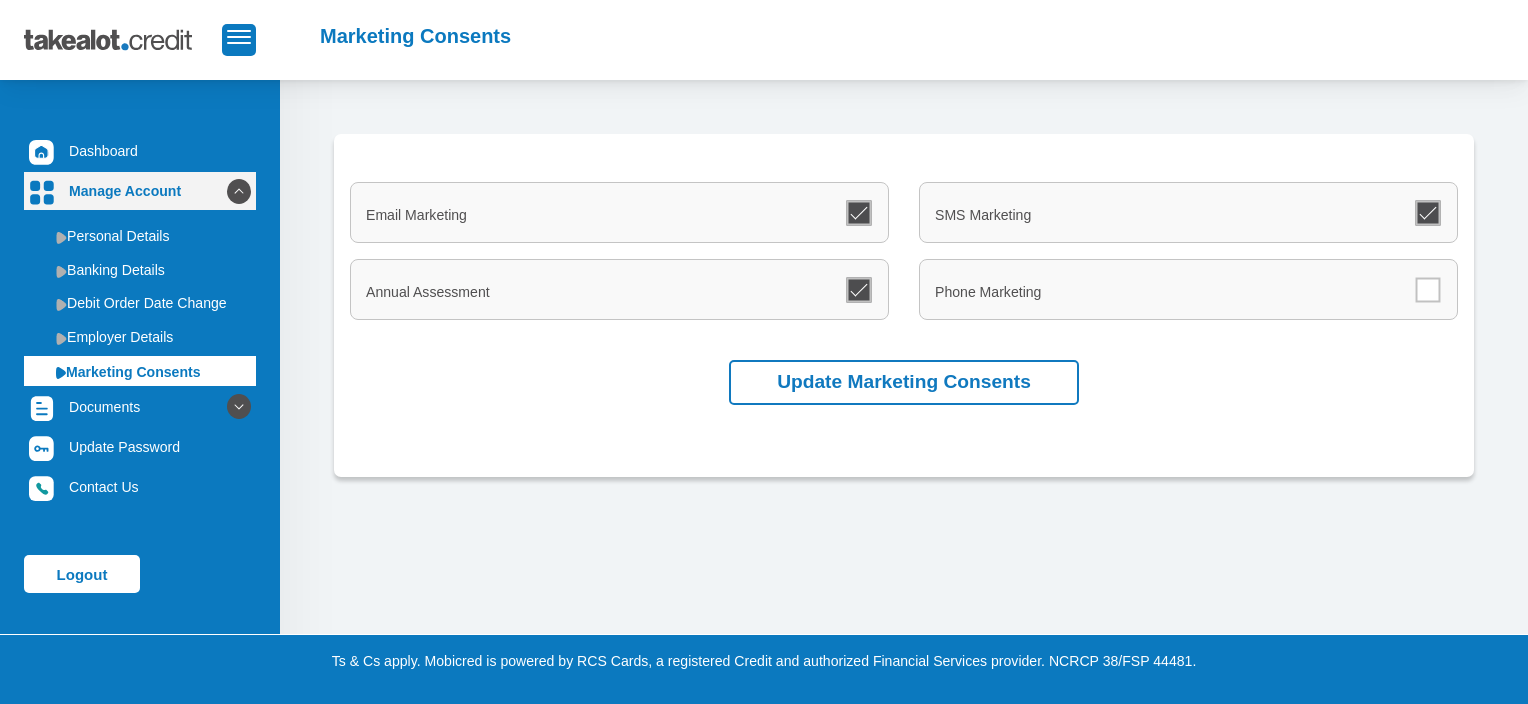 click on "Manage Account" at bounding box center (140, 191) 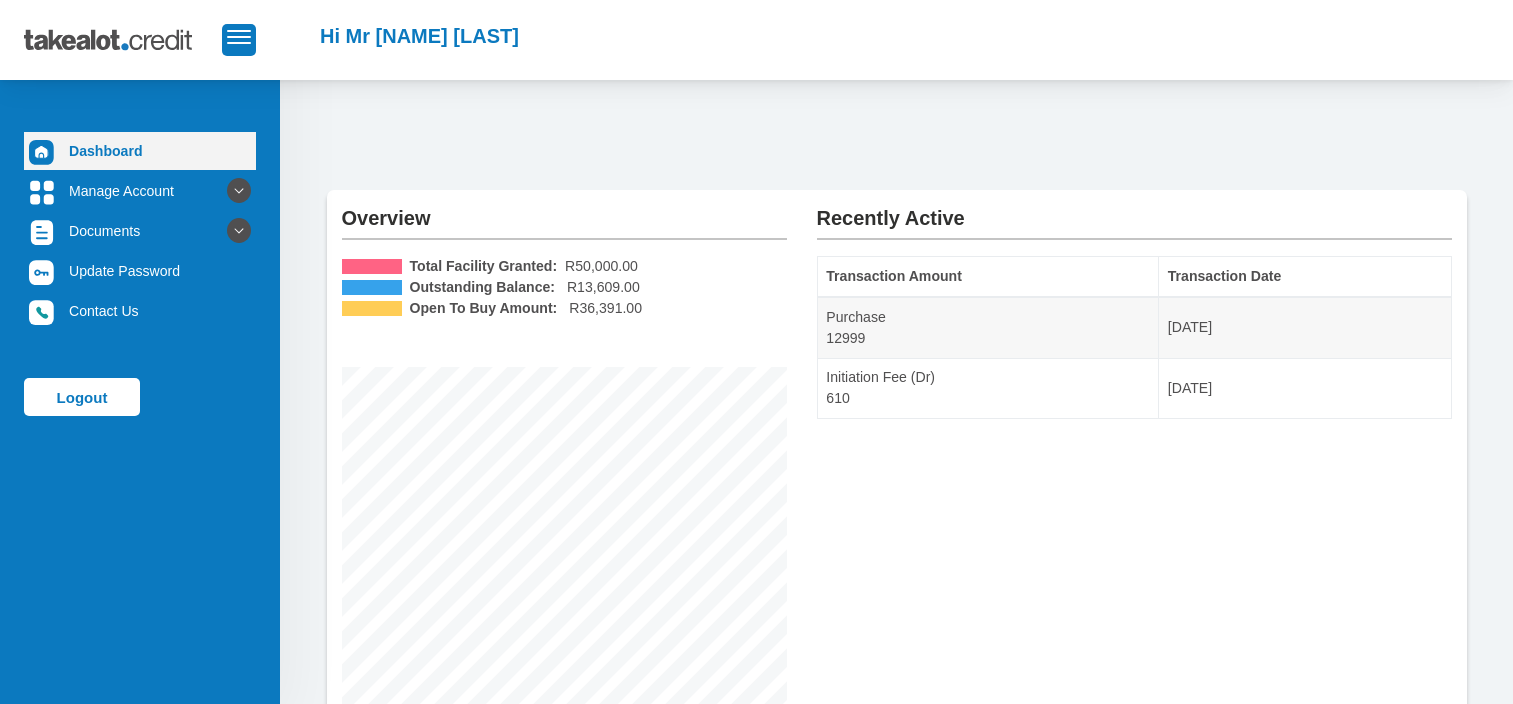 scroll, scrollTop: 0, scrollLeft: 0, axis: both 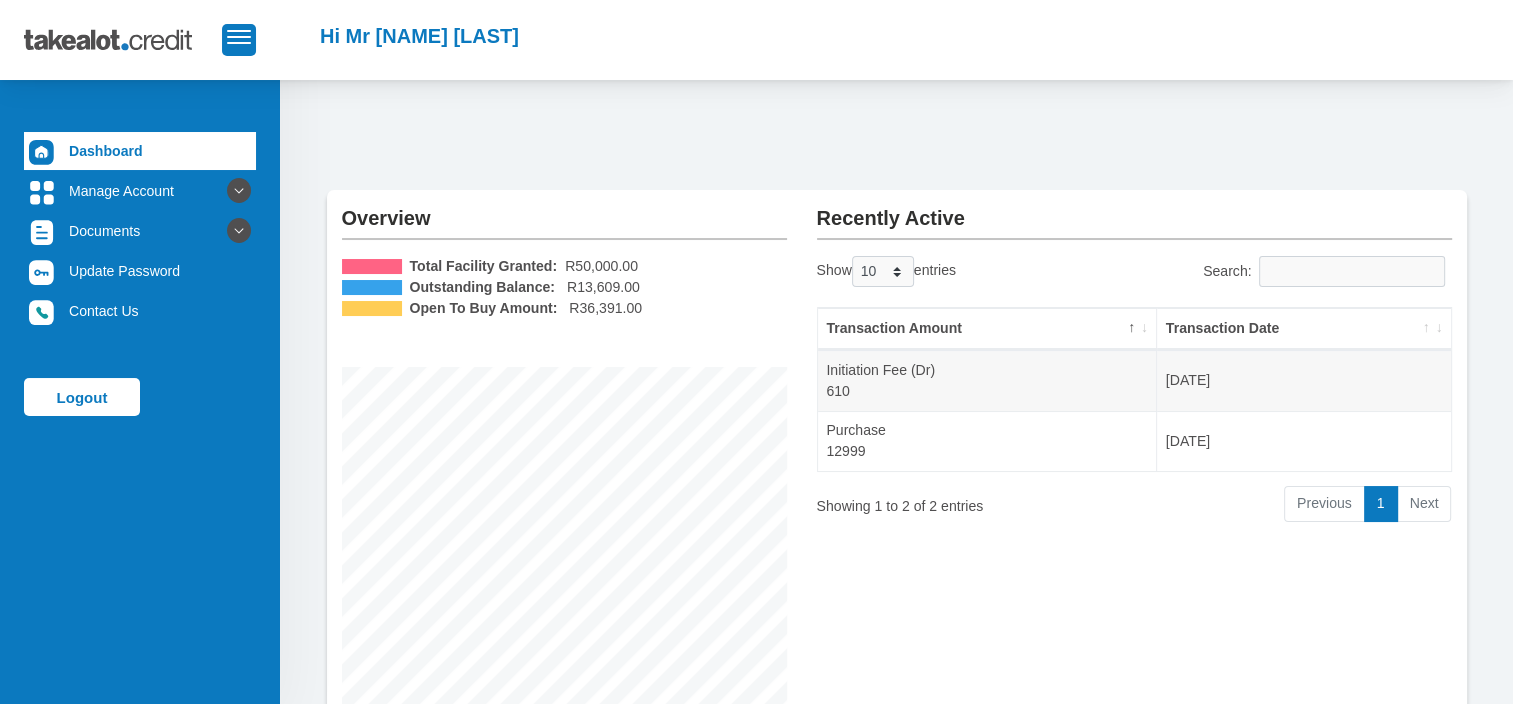 drag, startPoint x: 213, startPoint y: 35, endPoint x: 227, endPoint y: 41, distance: 15.231546 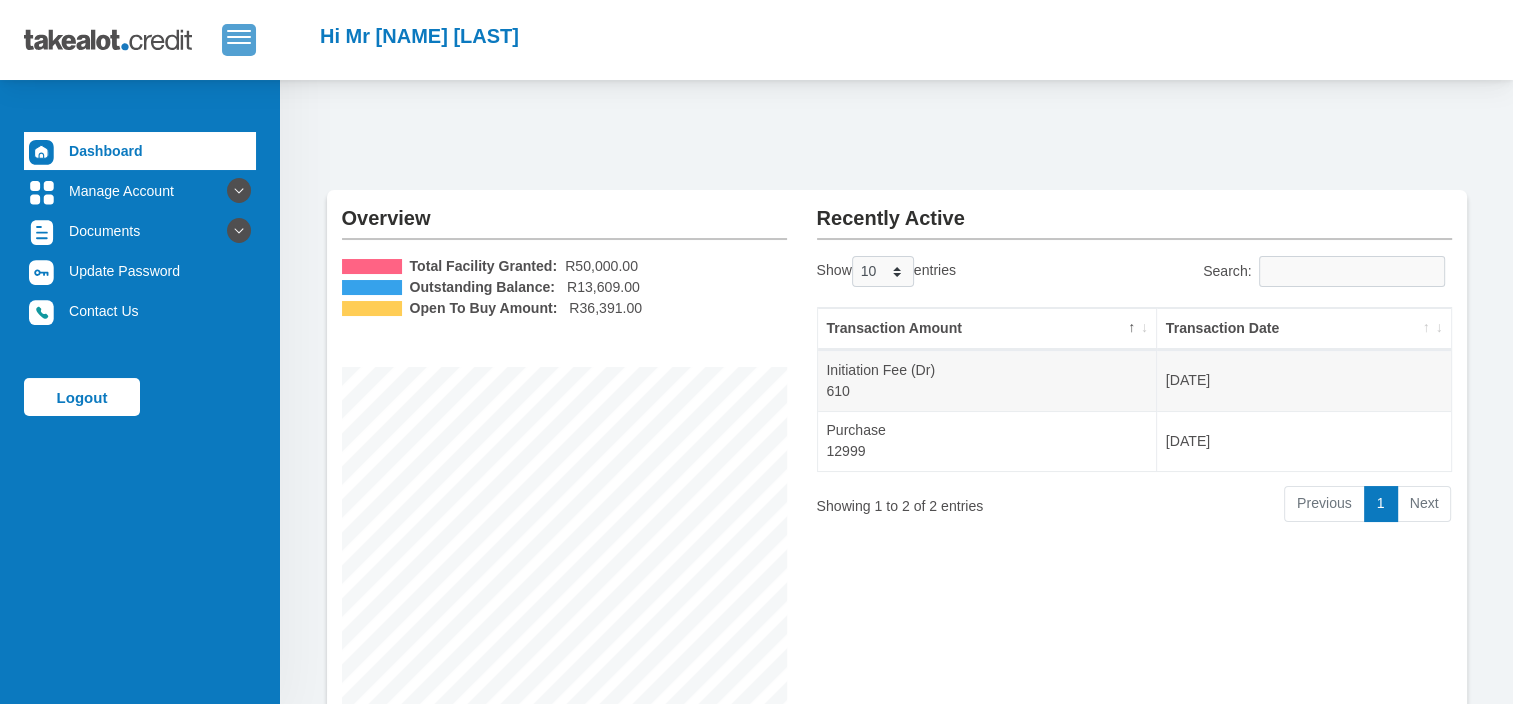 click at bounding box center (239, 31) 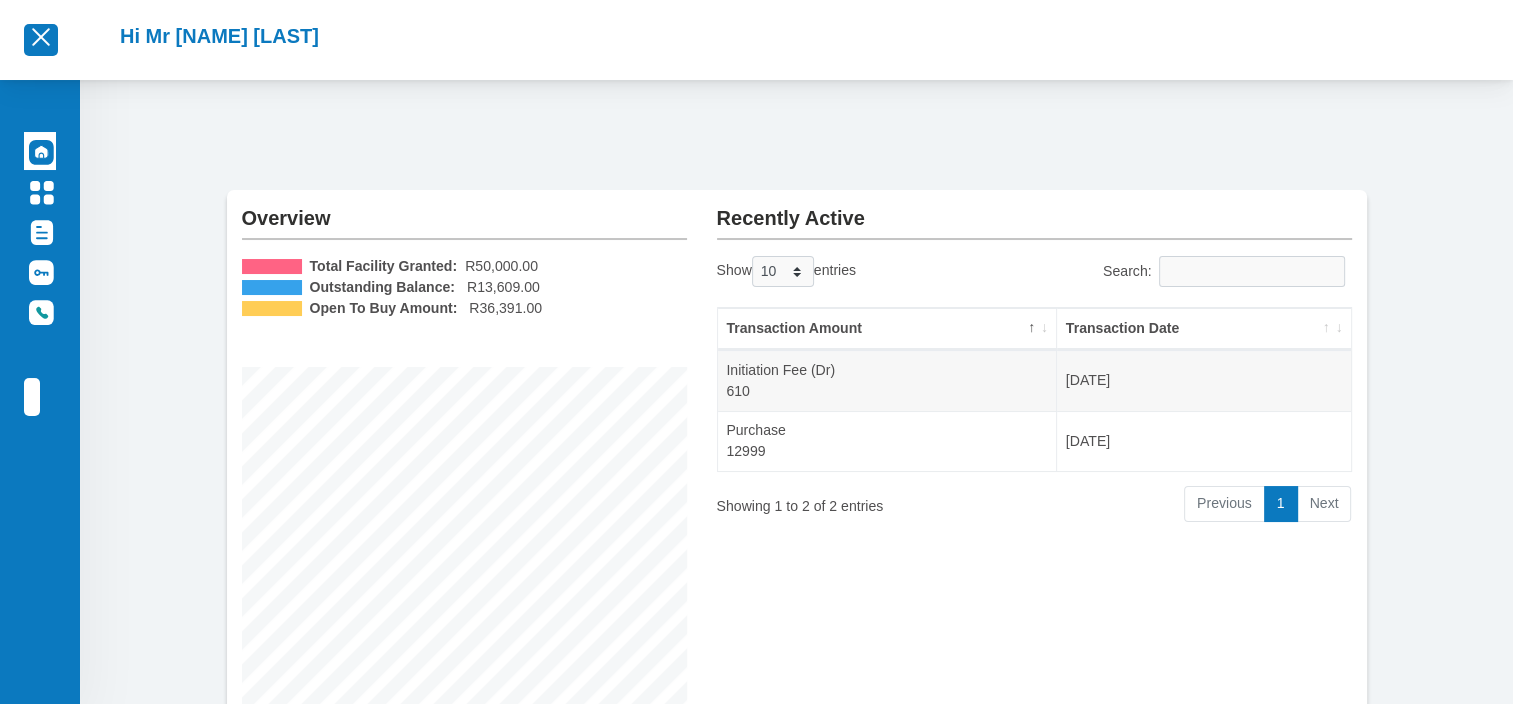 click on "Hi Mr G Stamatiadis" at bounding box center [219, 36] 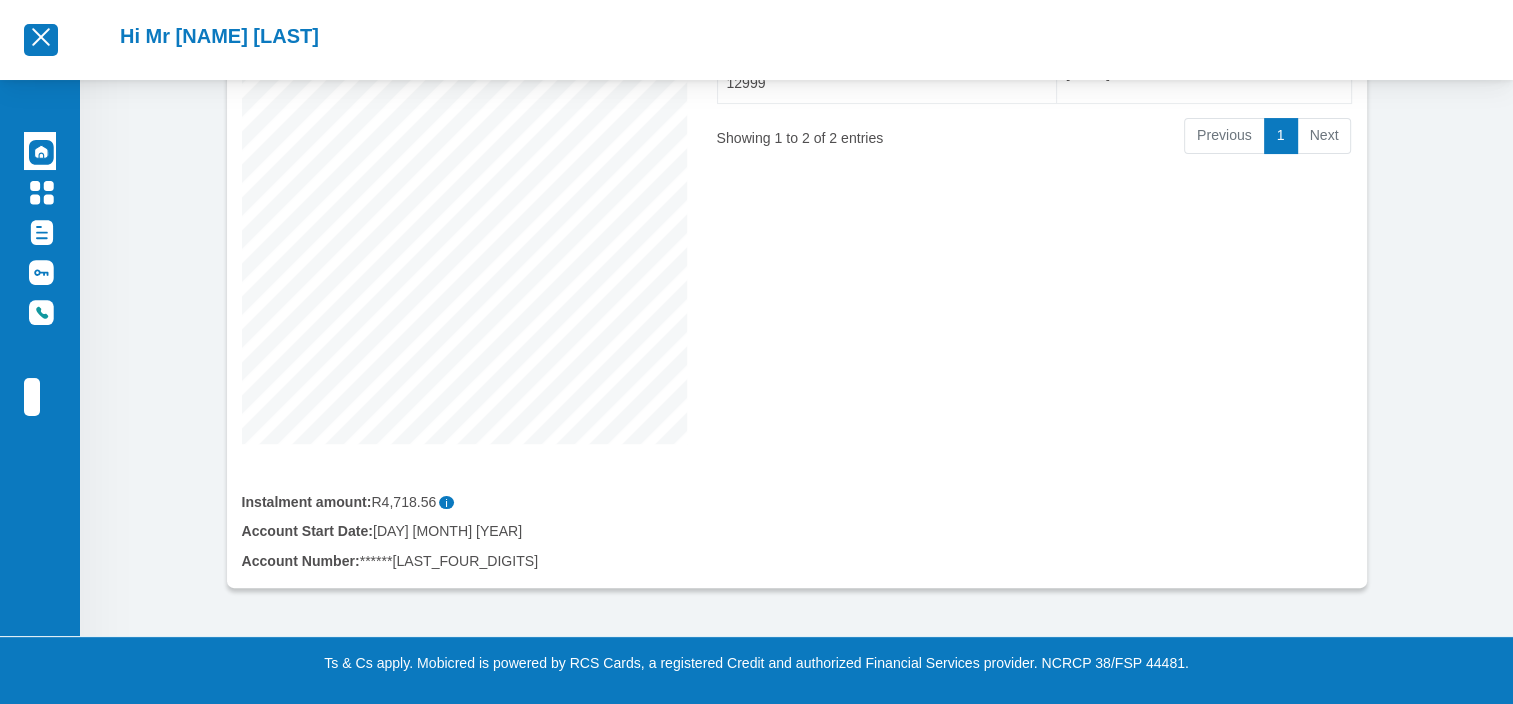 scroll, scrollTop: 0, scrollLeft: 0, axis: both 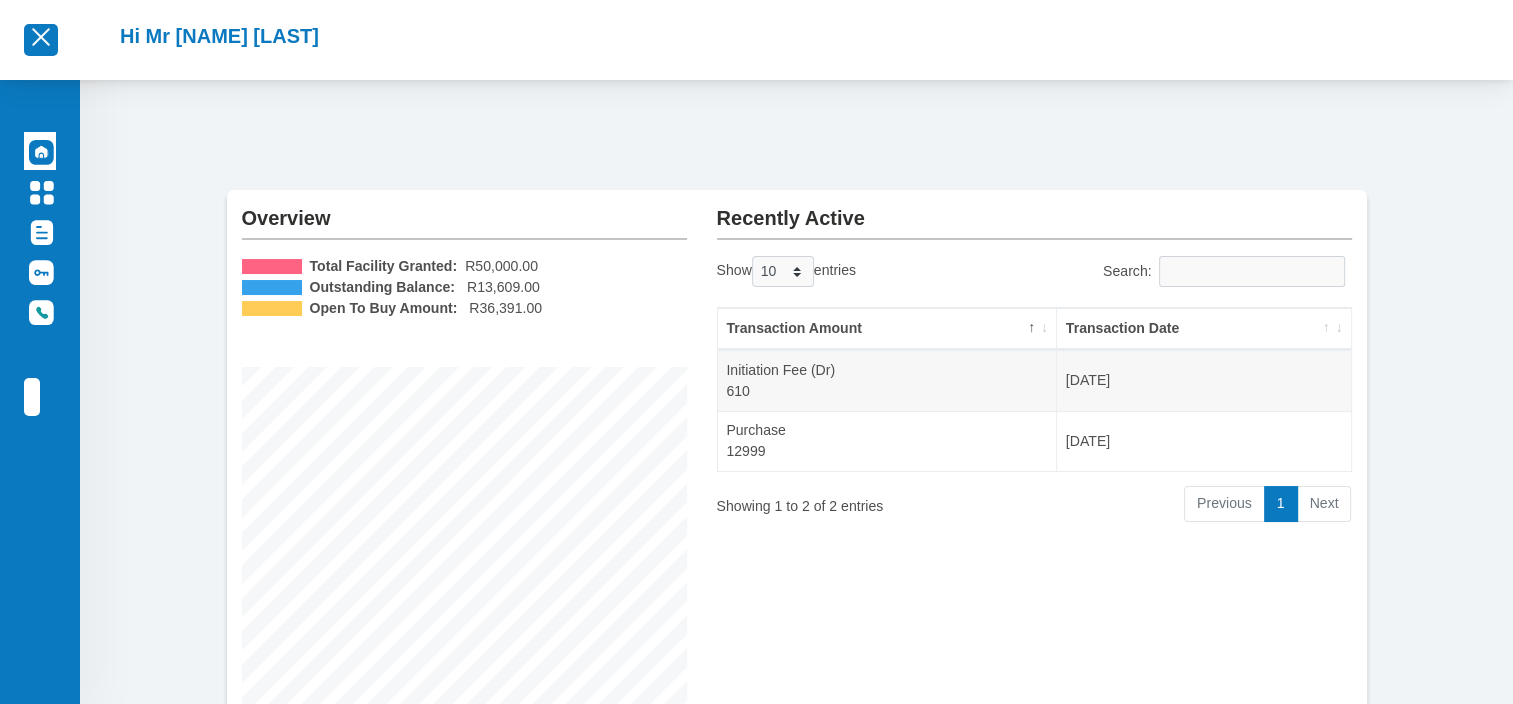 click at bounding box center [41, 37] 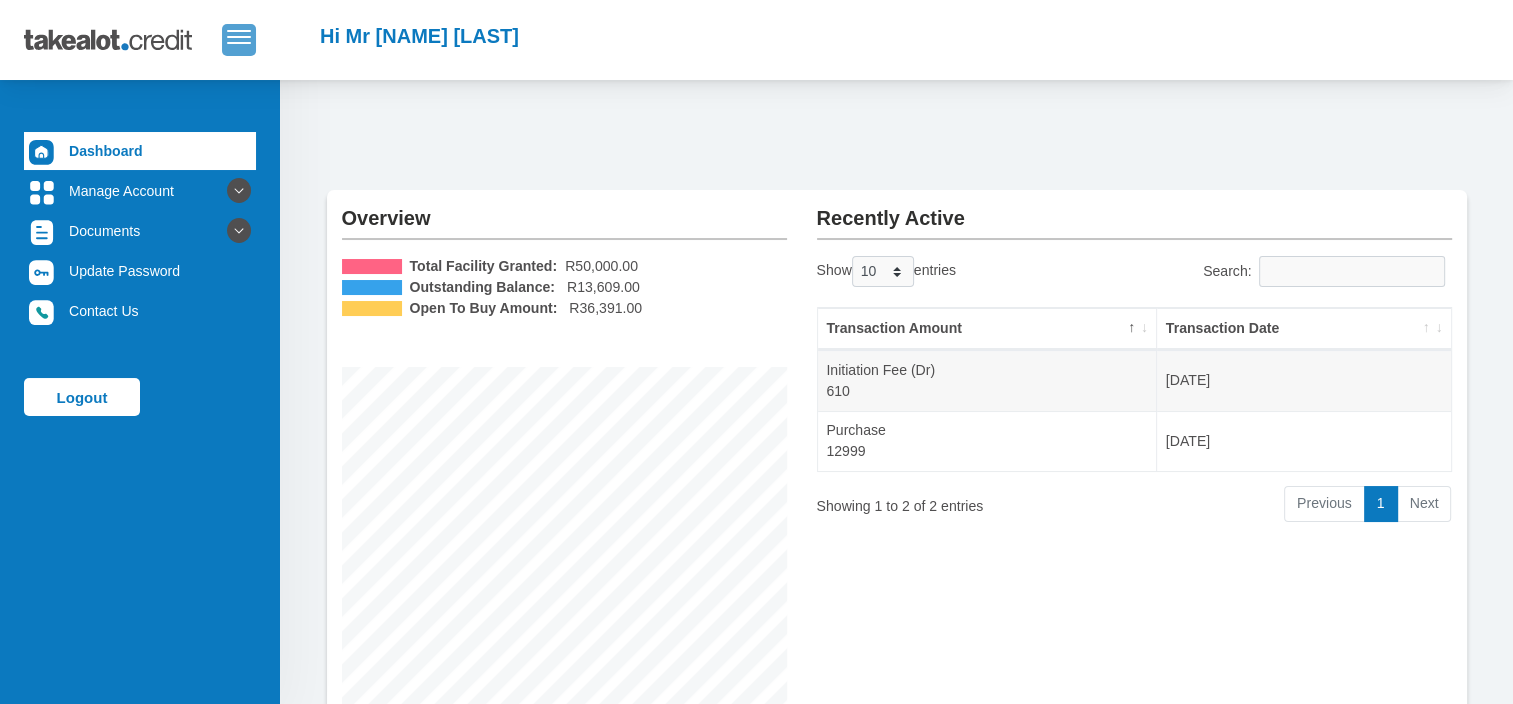 click at bounding box center (239, 31) 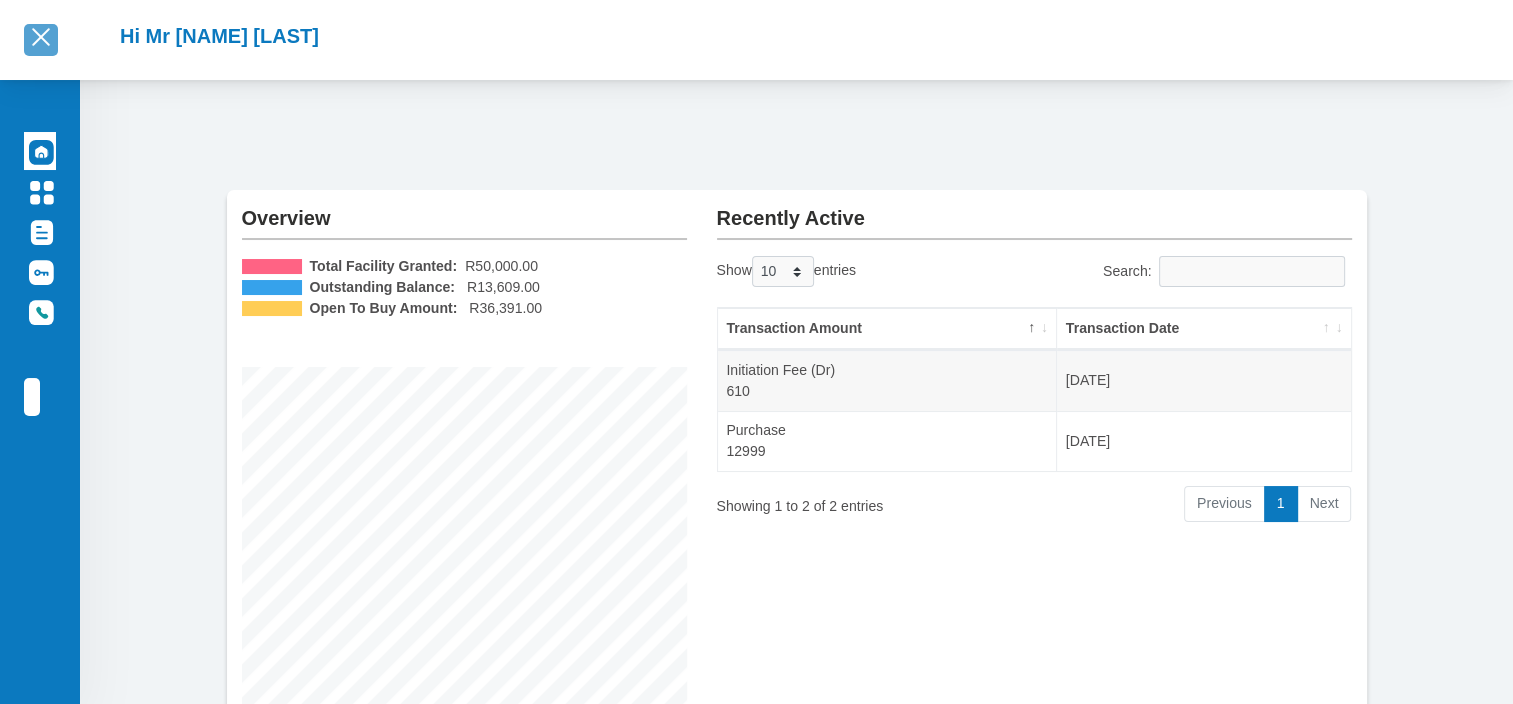 click at bounding box center (41, 37) 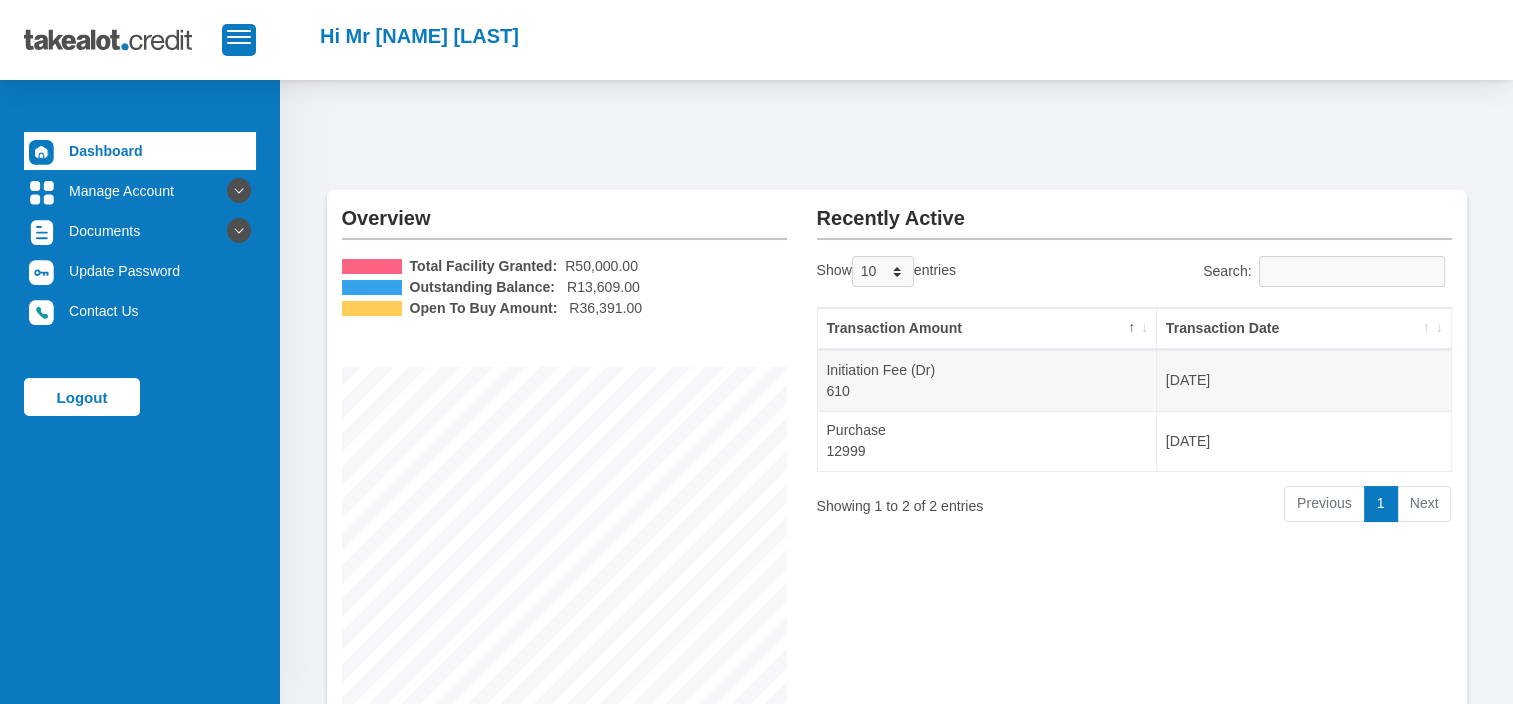 click at bounding box center [123, 40] 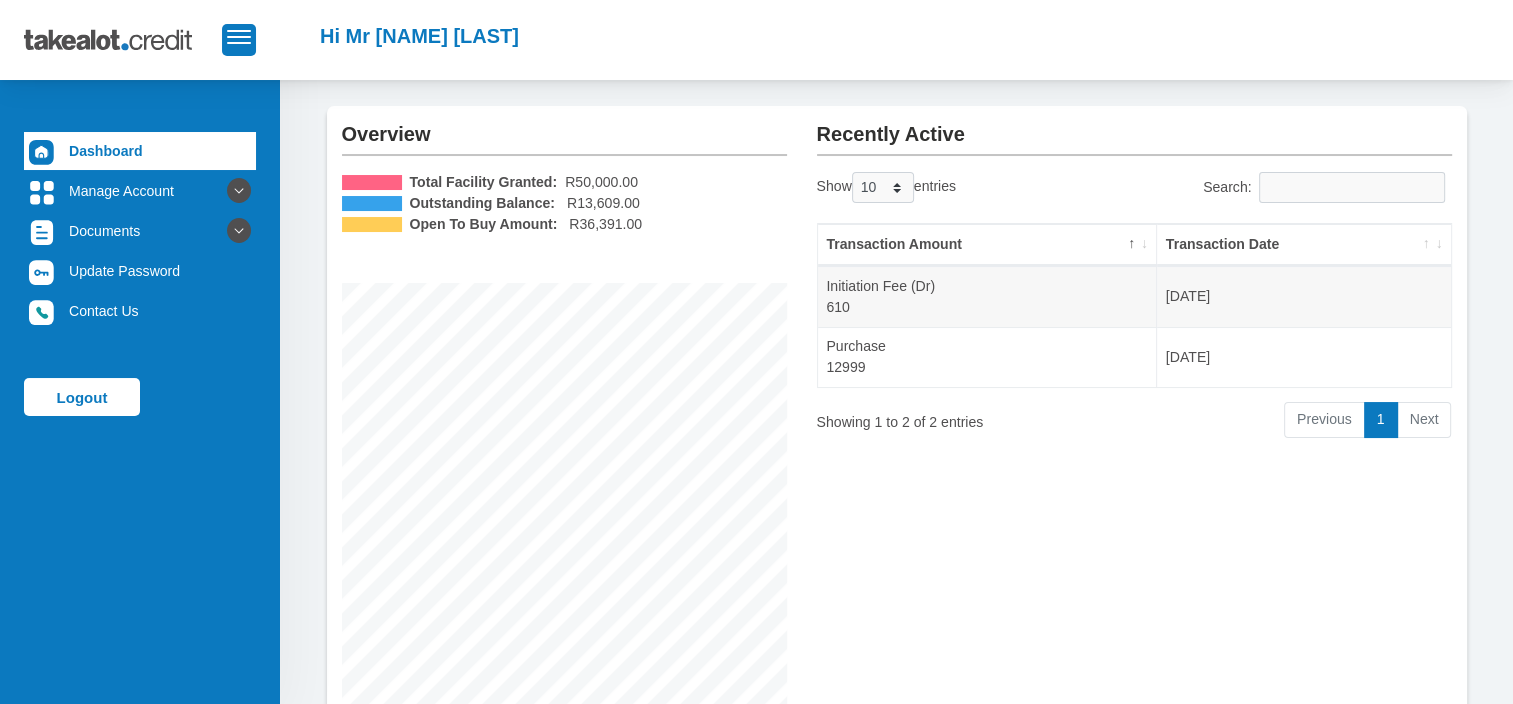 scroll, scrollTop: 200, scrollLeft: 0, axis: vertical 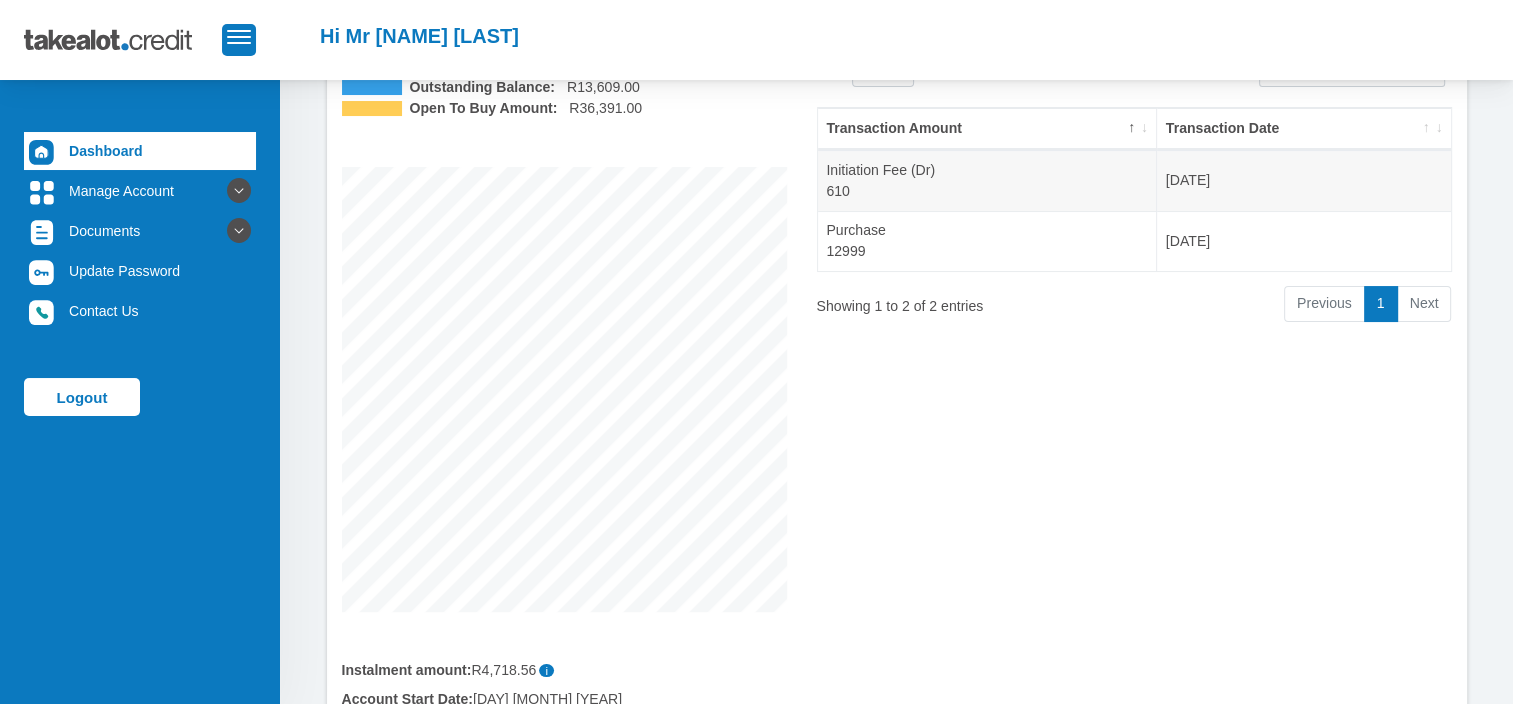 click on "Next" at bounding box center (1425, 304) 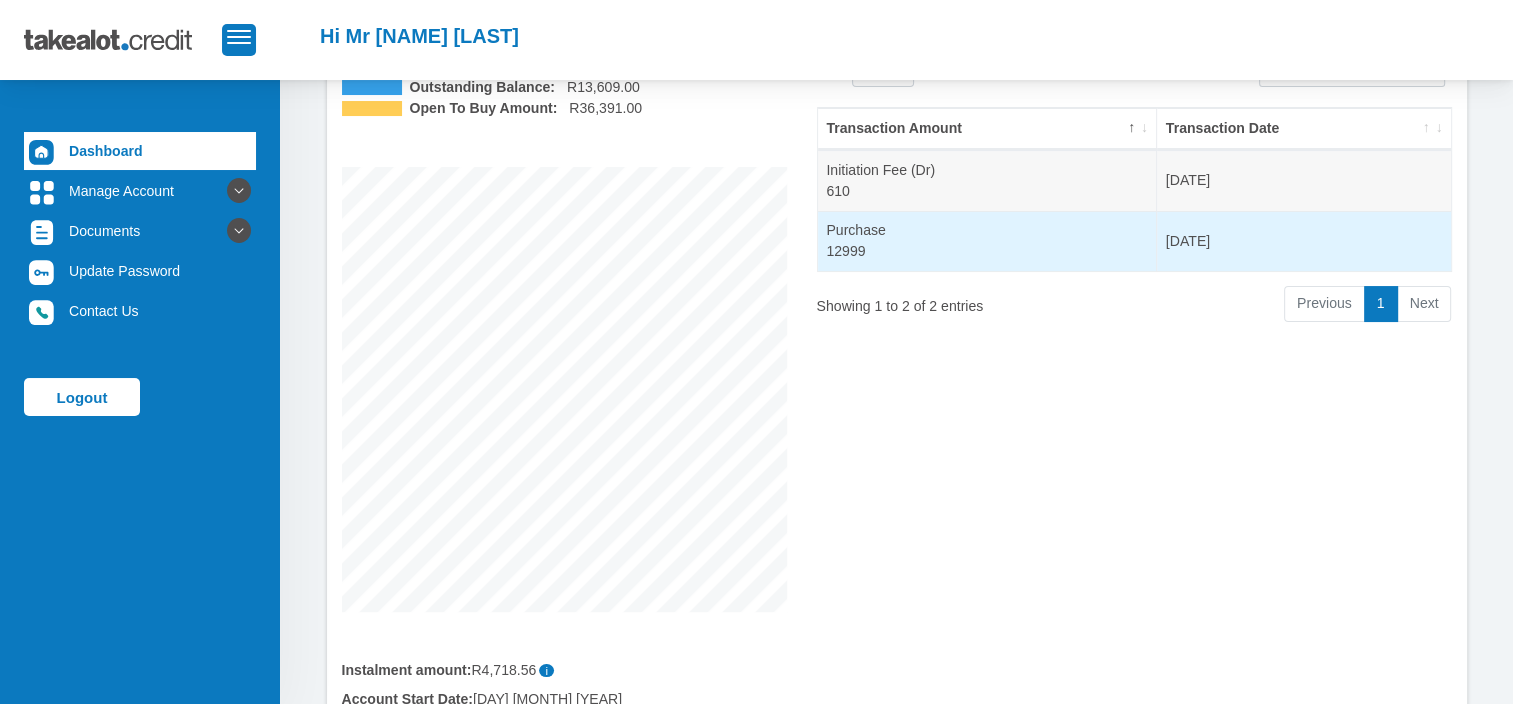 click on "Purchase 12999" at bounding box center (987, 241) 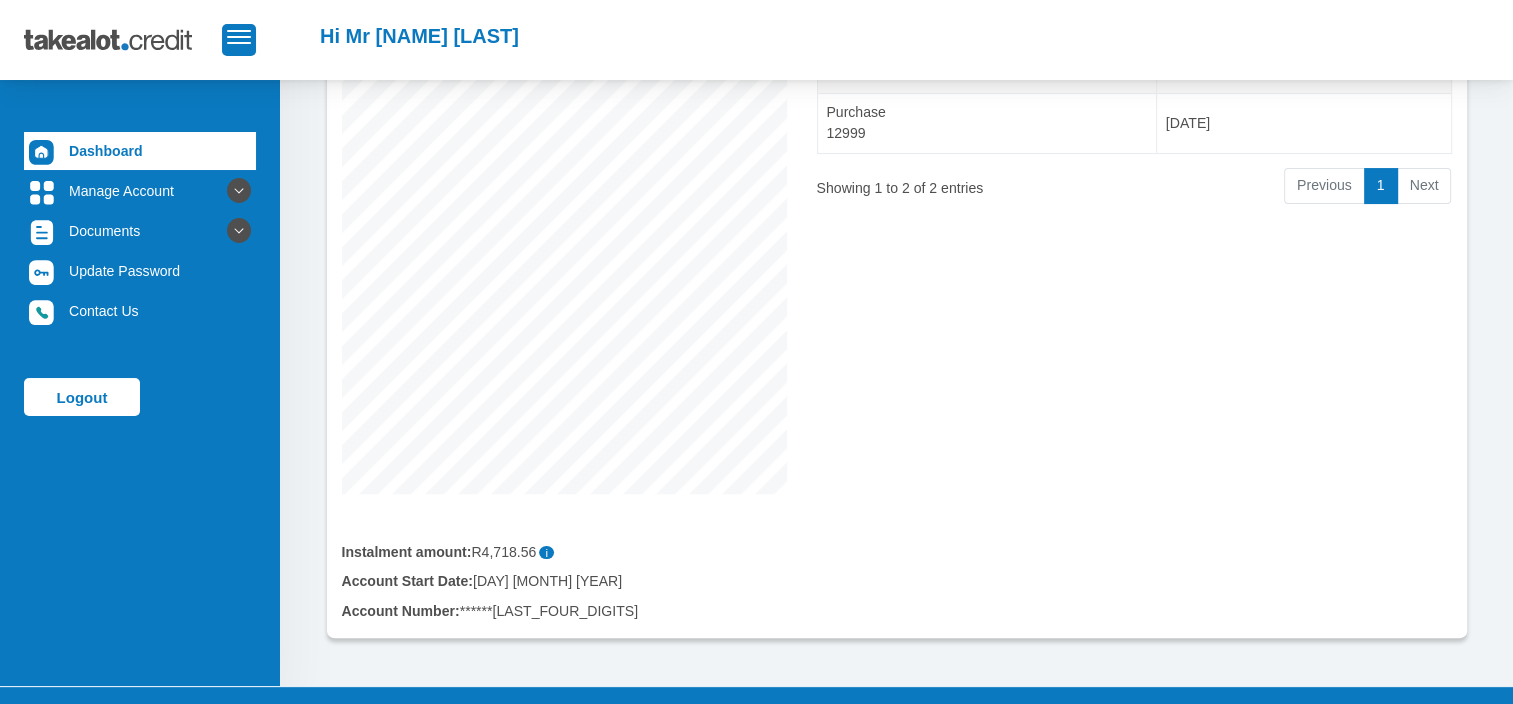 scroll, scrollTop: 368, scrollLeft: 0, axis: vertical 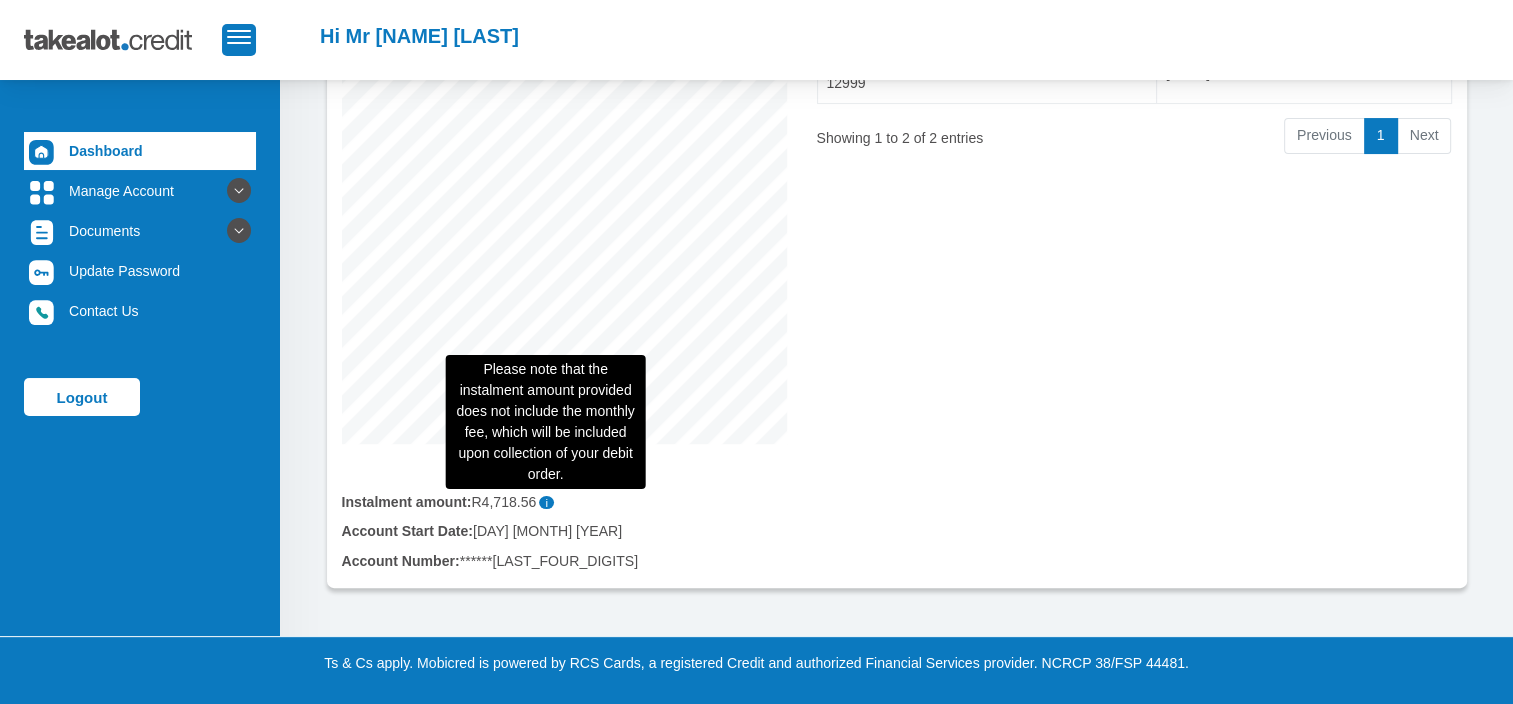 click on "i" at bounding box center (546, 502) 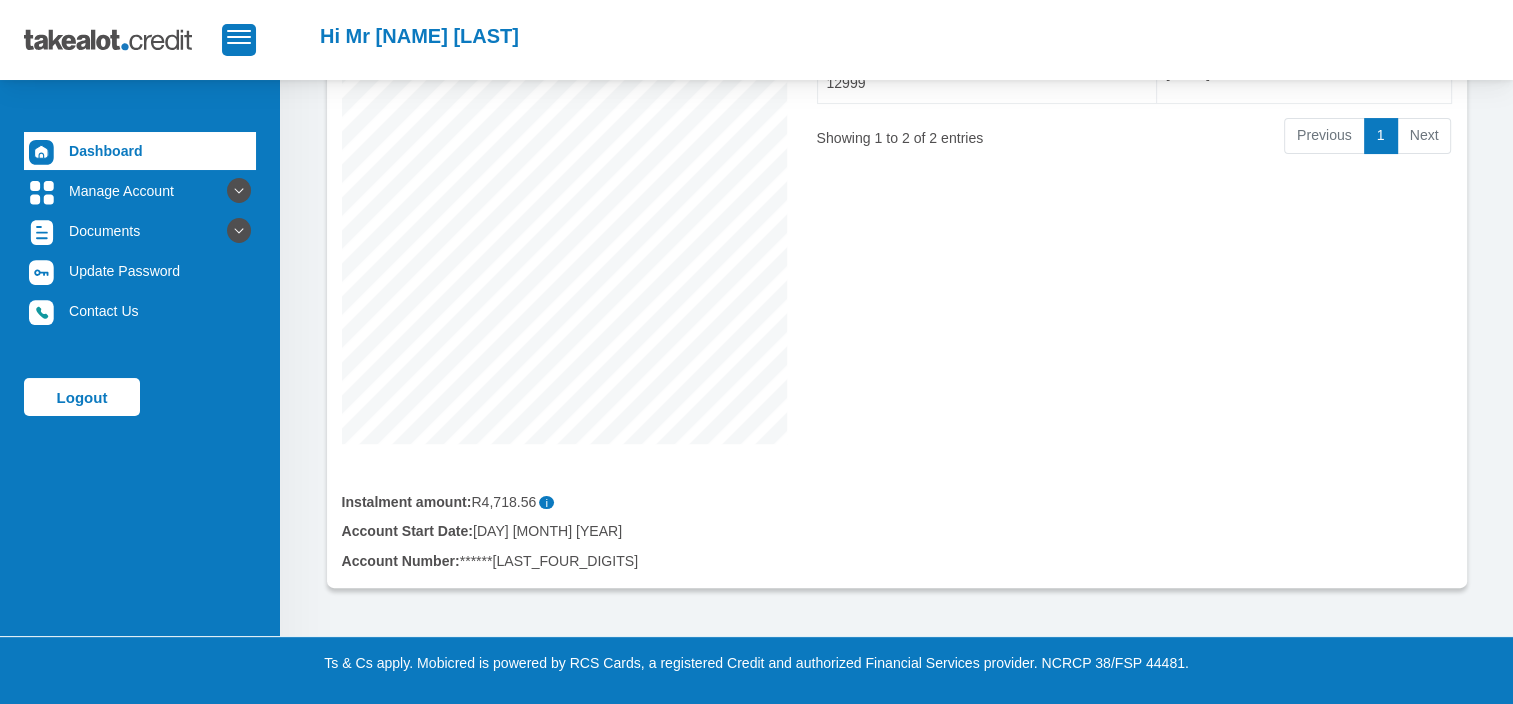 click on "Recently Active
Show  10 25 50 100  entries Search:
Transaction Amount Transaction Date
Initiation Fee (Dr) 610
2025-07-18
Purchase 12999
2025-07-18
Showing 1 to 2 of 2 entries Previous 1 Next" at bounding box center (1134, 205) 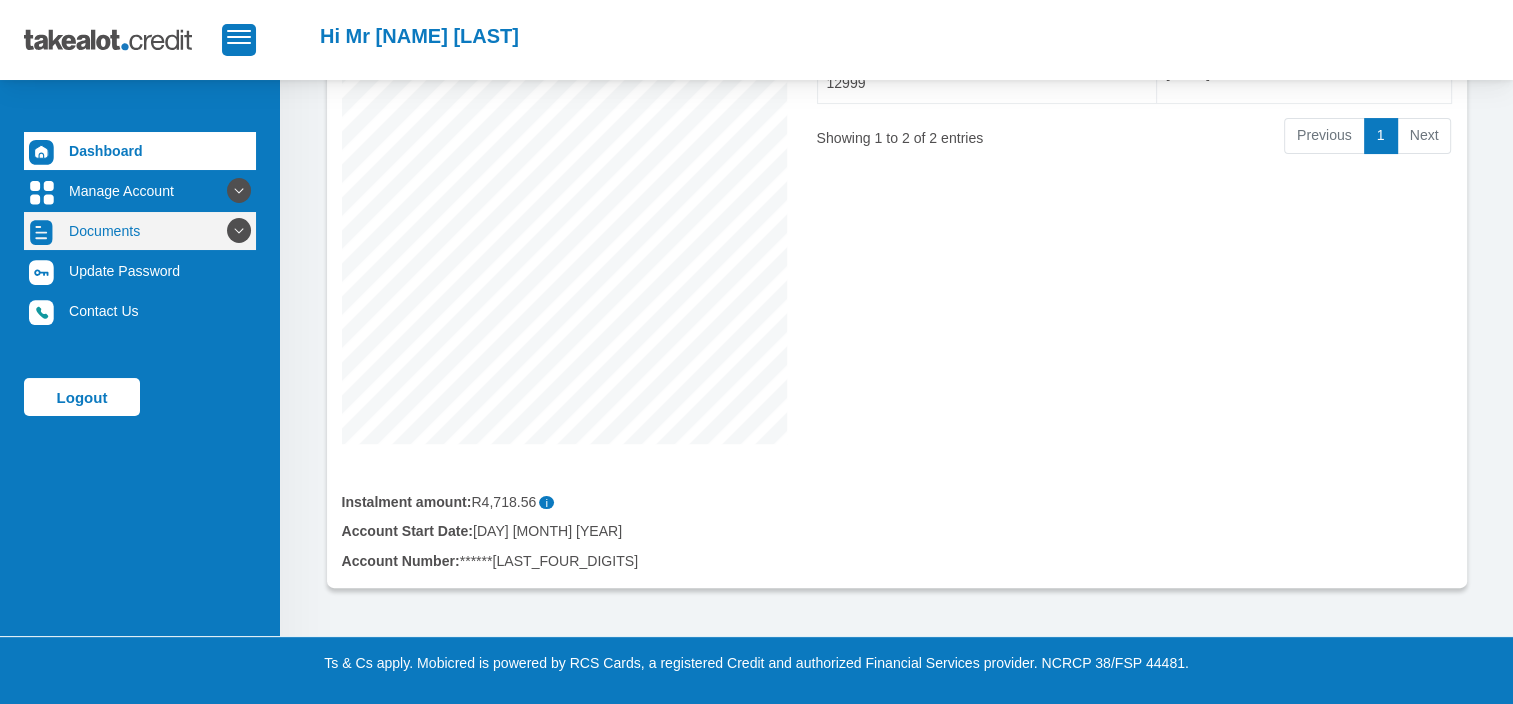 click on "Documents" at bounding box center (140, 231) 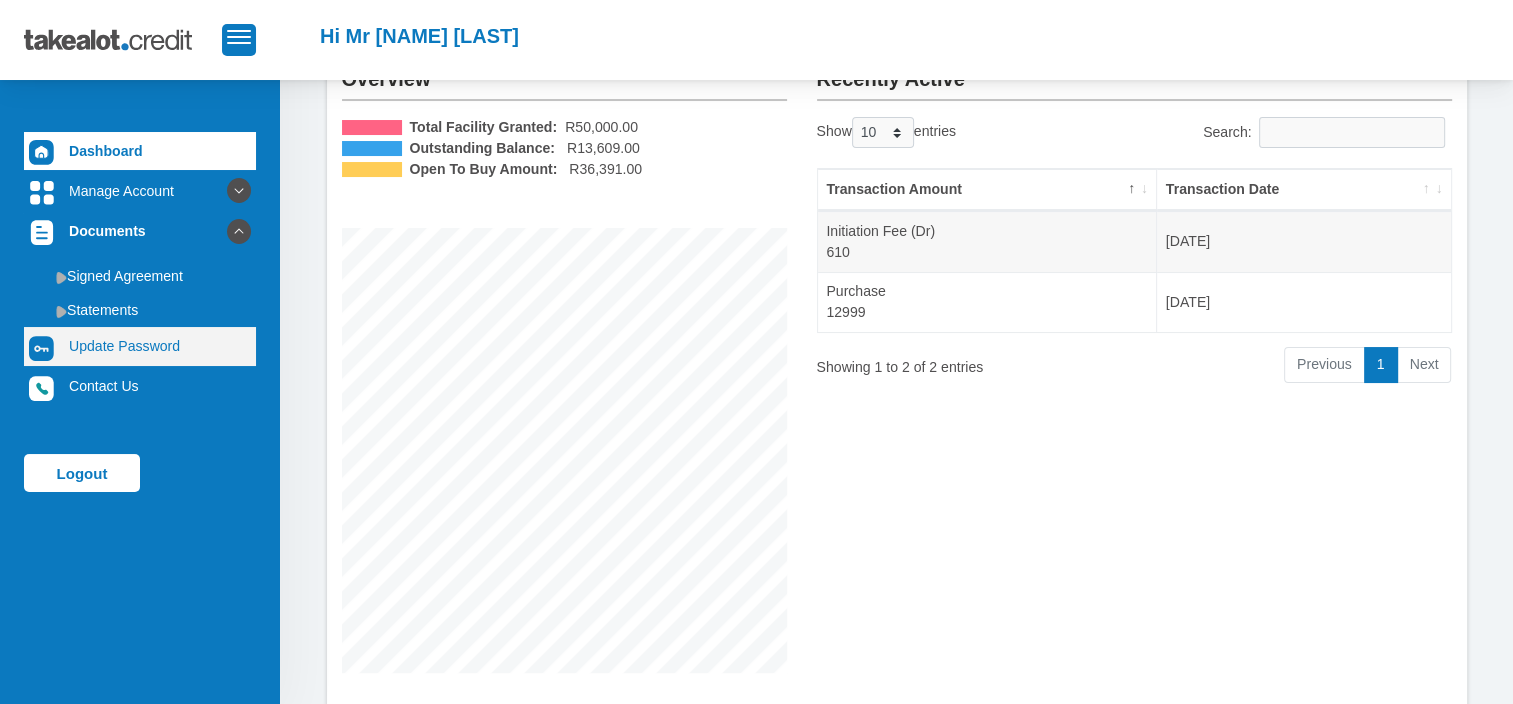 scroll, scrollTop: 0, scrollLeft: 0, axis: both 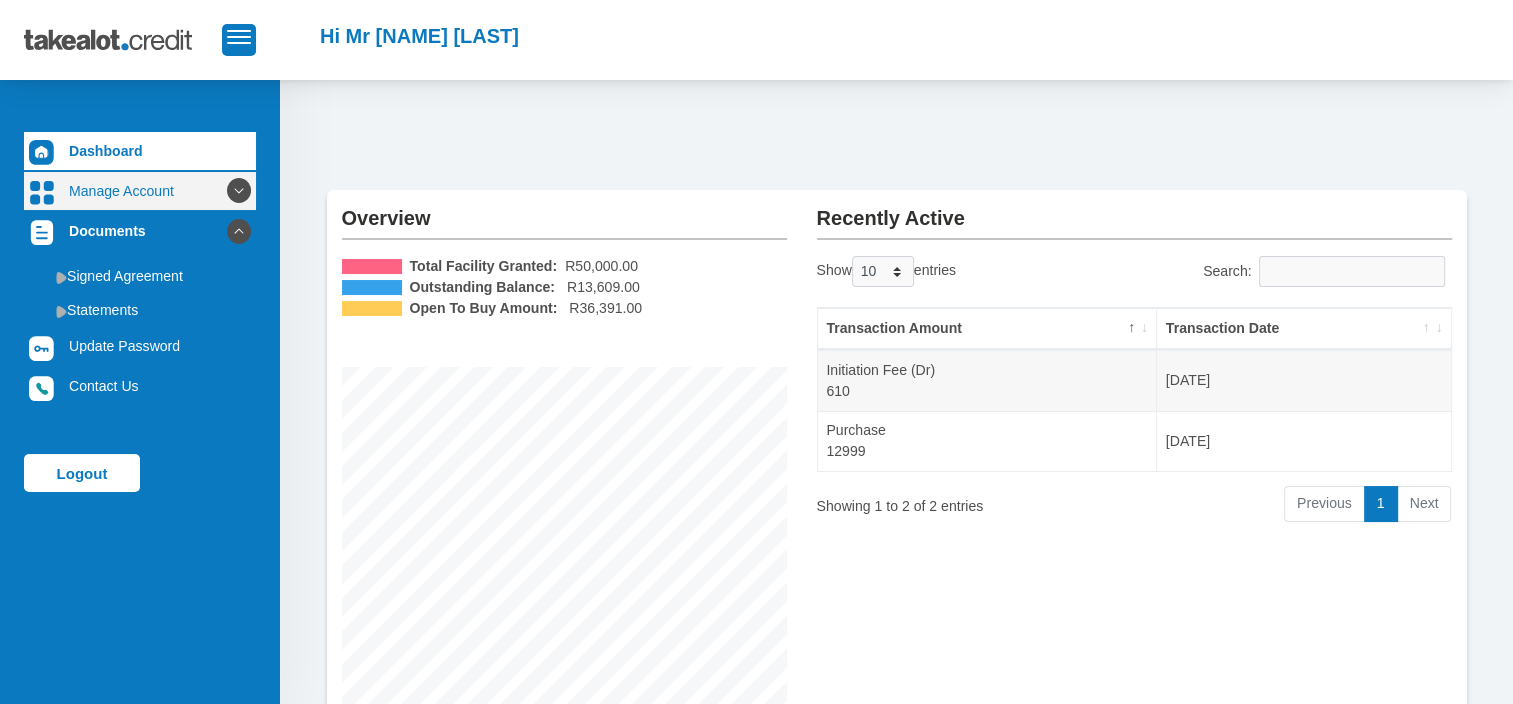 click at bounding box center (239, 191) 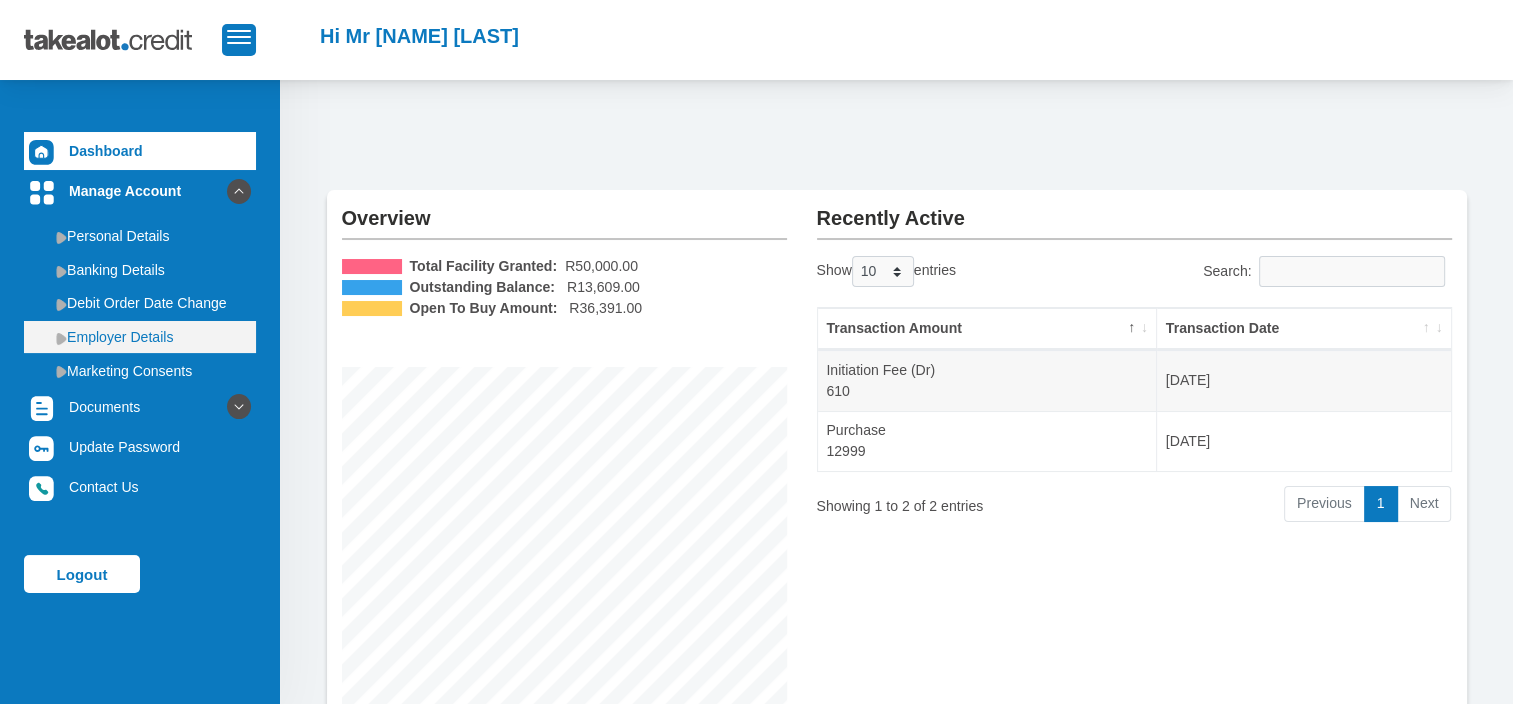click on "Employer Details" at bounding box center (140, 337) 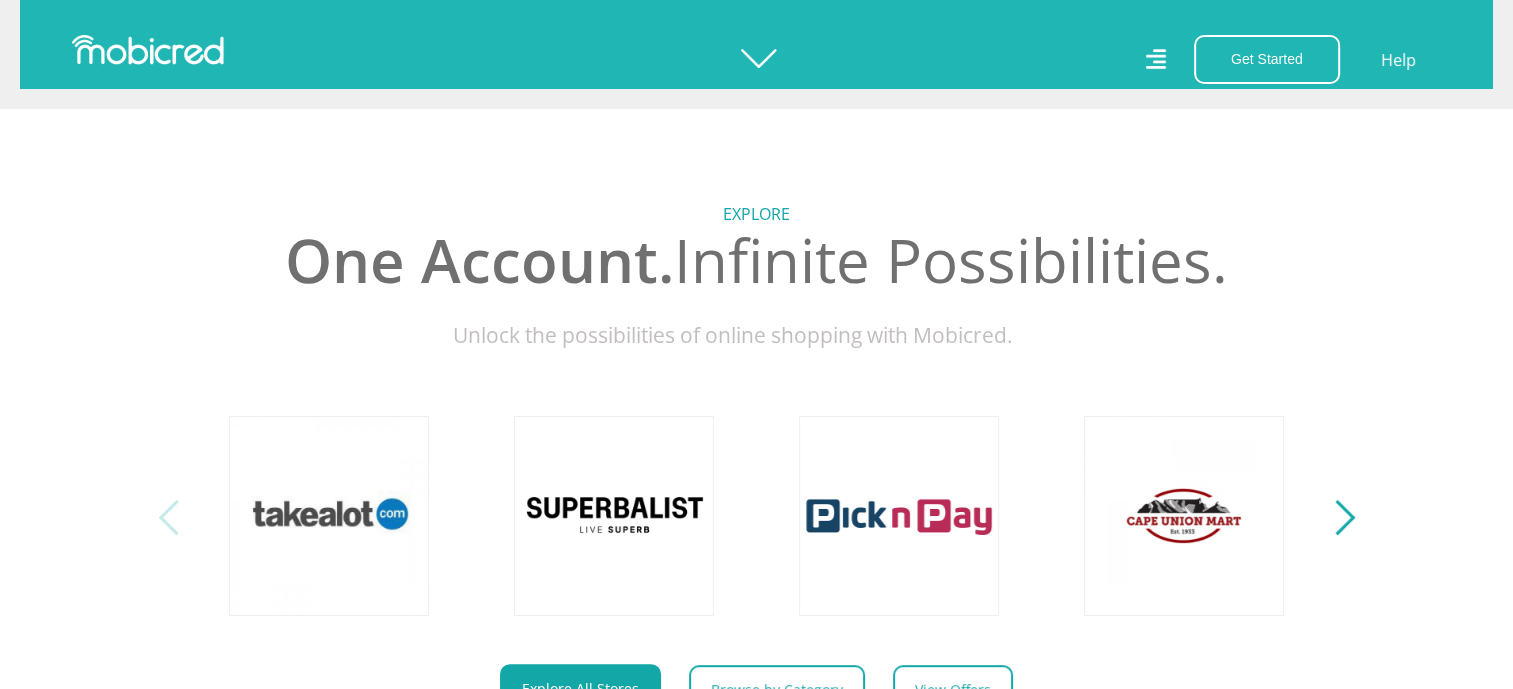 scroll, scrollTop: 0, scrollLeft: 0, axis: both 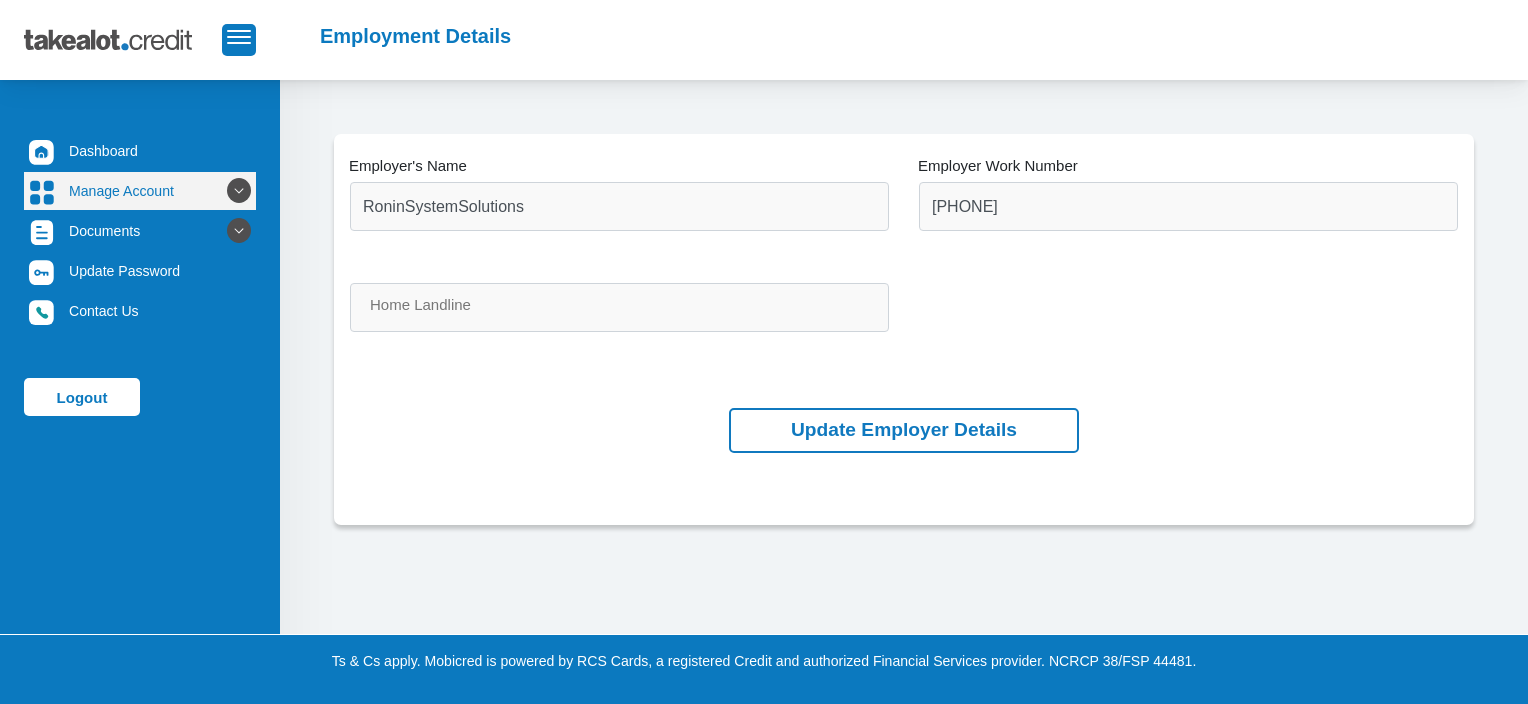 click at bounding box center (239, 191) 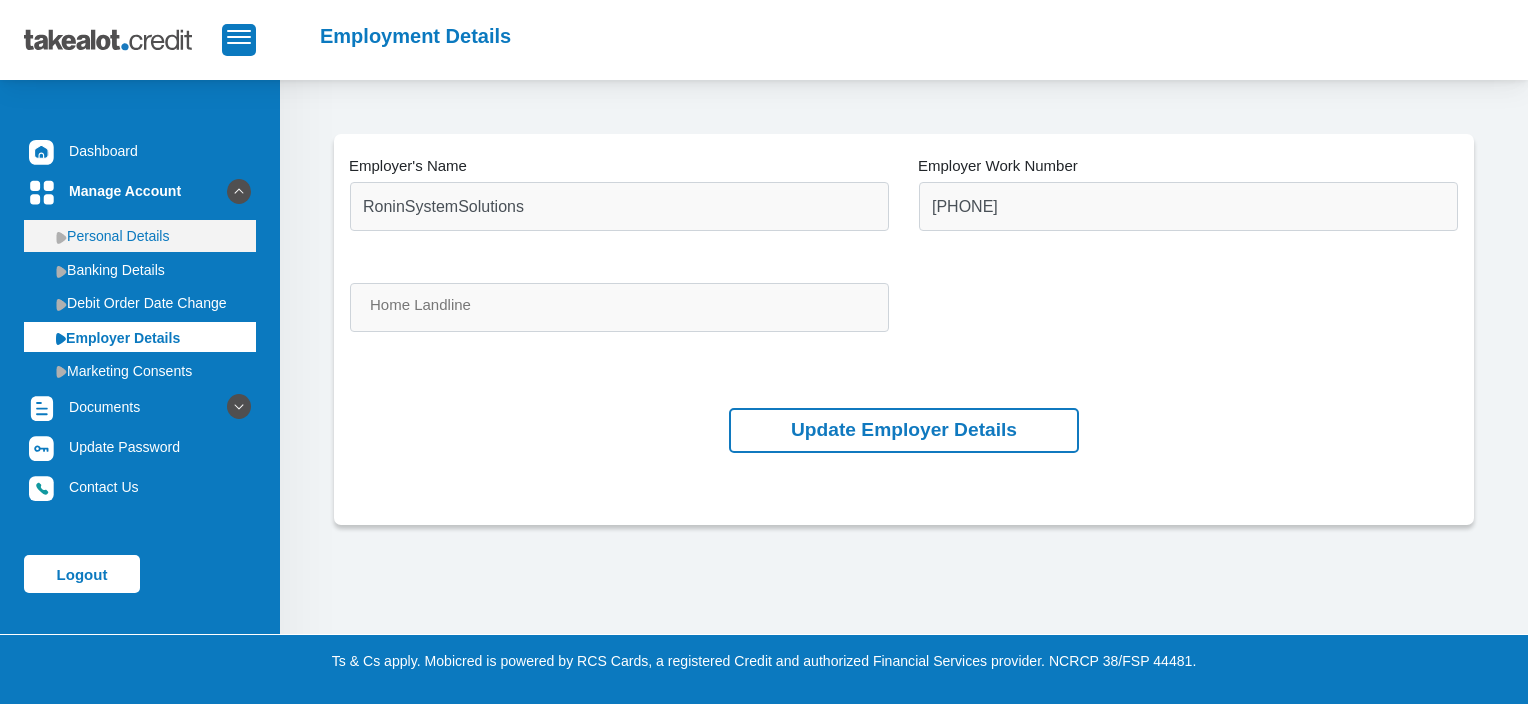 click on "Personal Details" at bounding box center (140, 236) 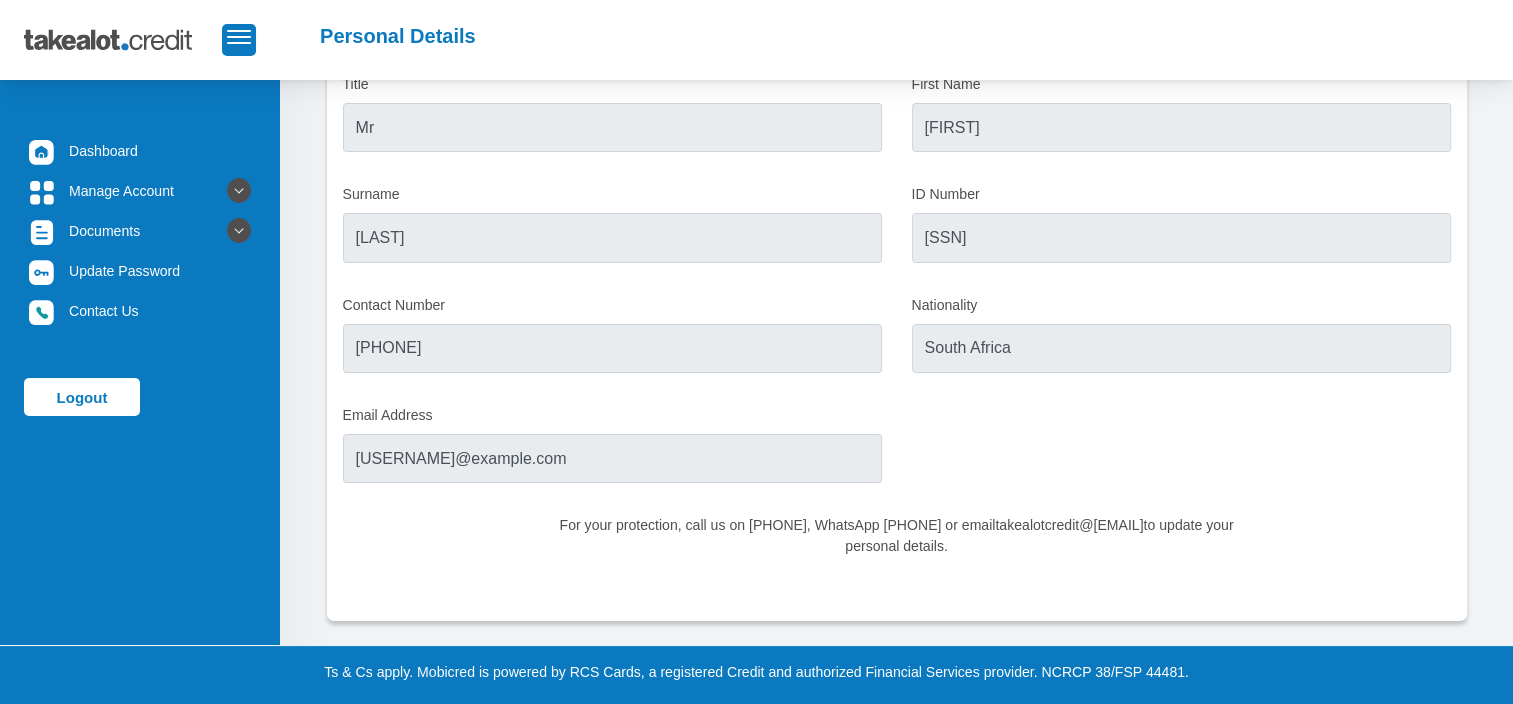 scroll, scrollTop: 119, scrollLeft: 0, axis: vertical 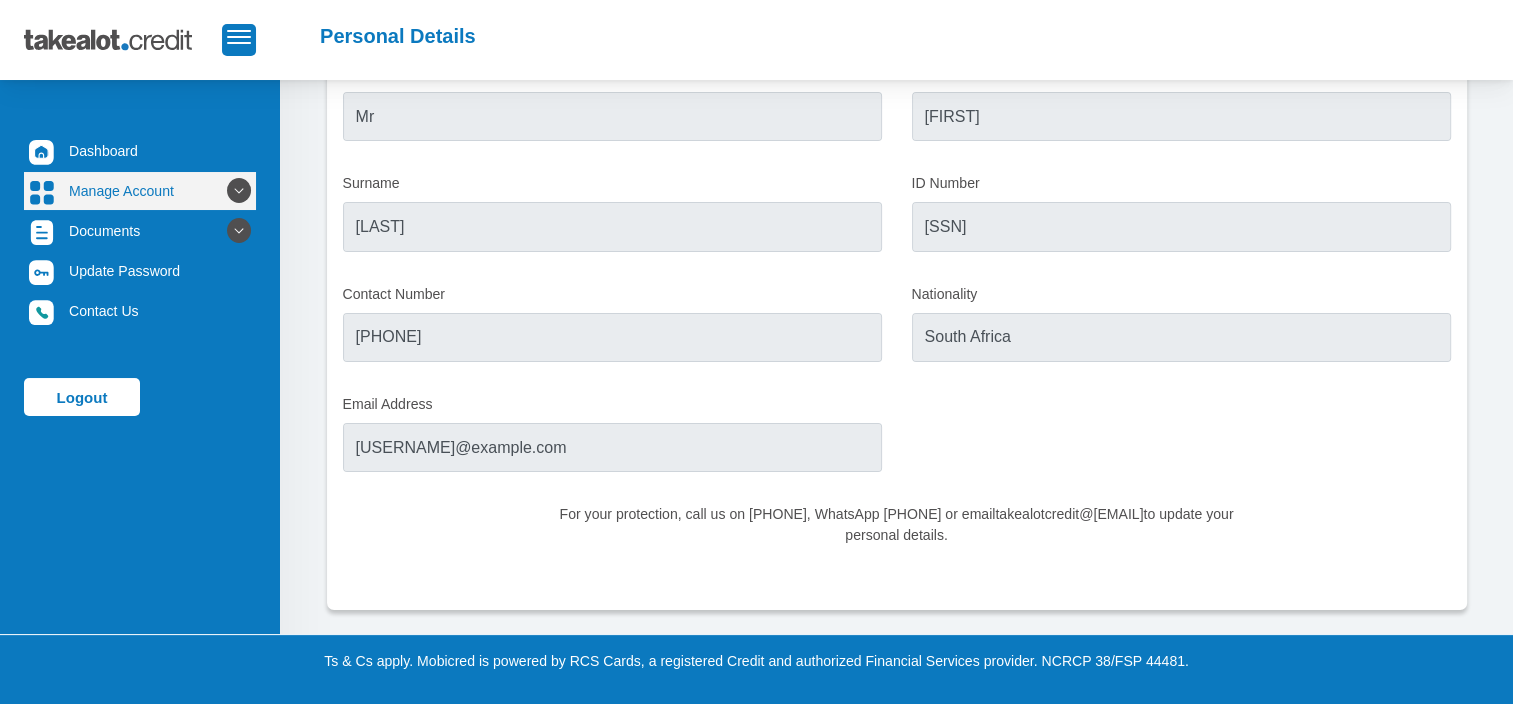 click at bounding box center [239, 191] 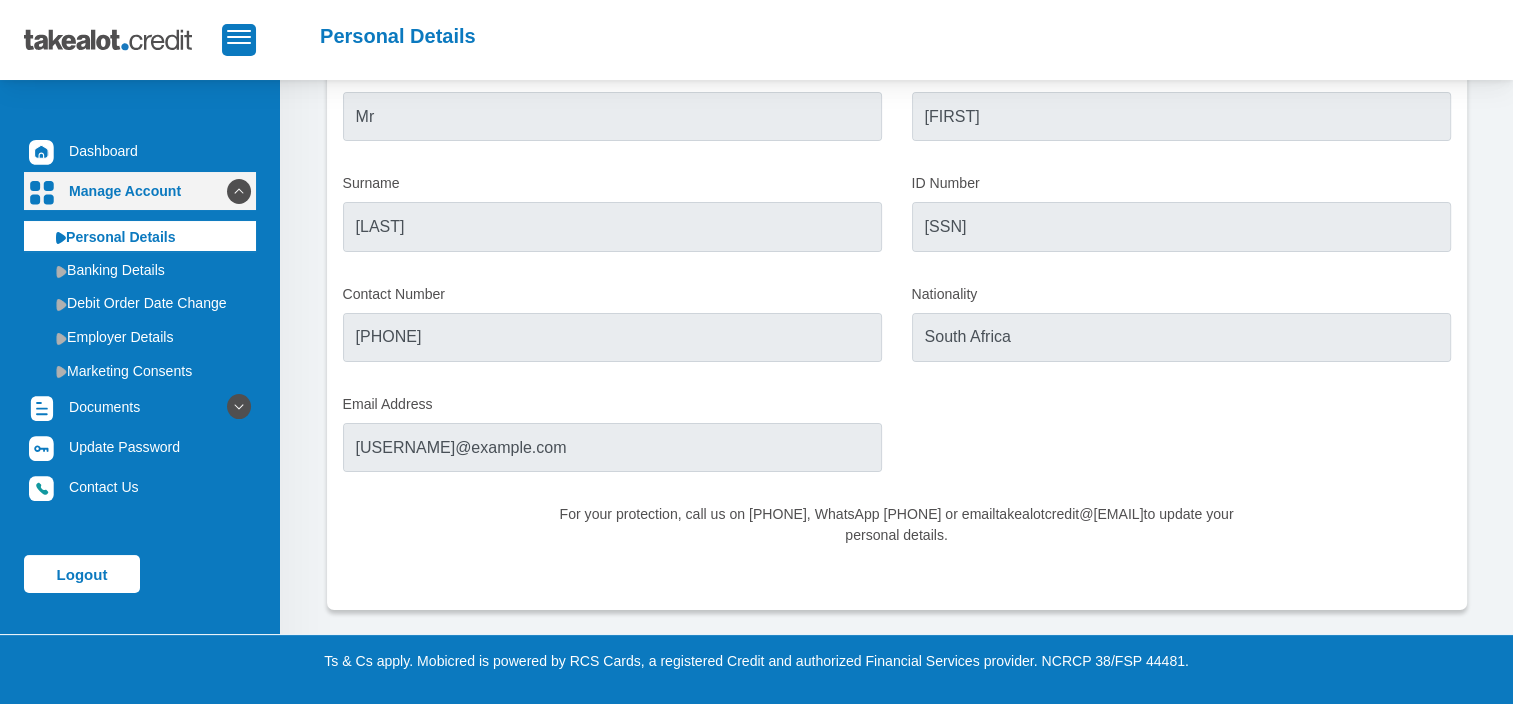 click on "Manage Account" at bounding box center (140, 191) 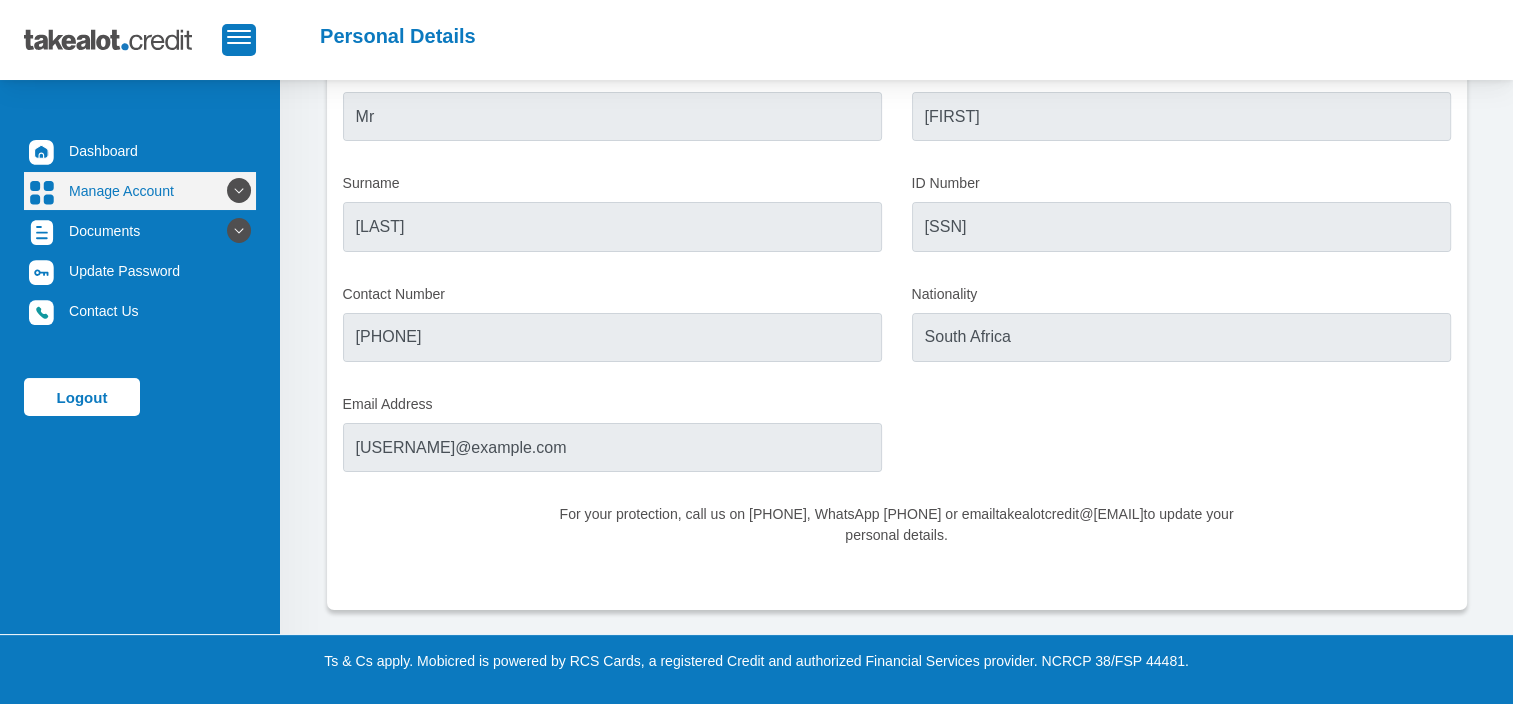 click on "Manage Account" at bounding box center (140, 191) 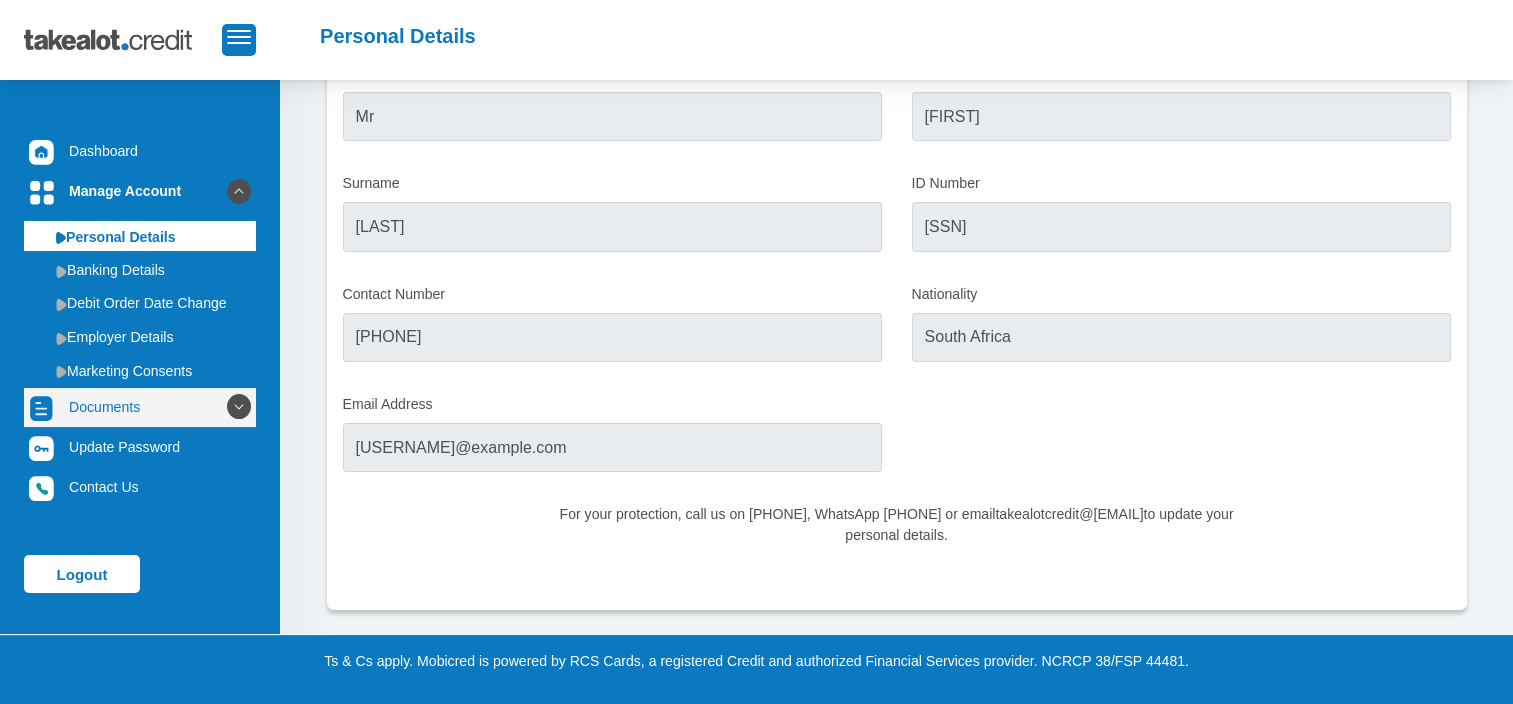 click on "Documents" at bounding box center [140, 407] 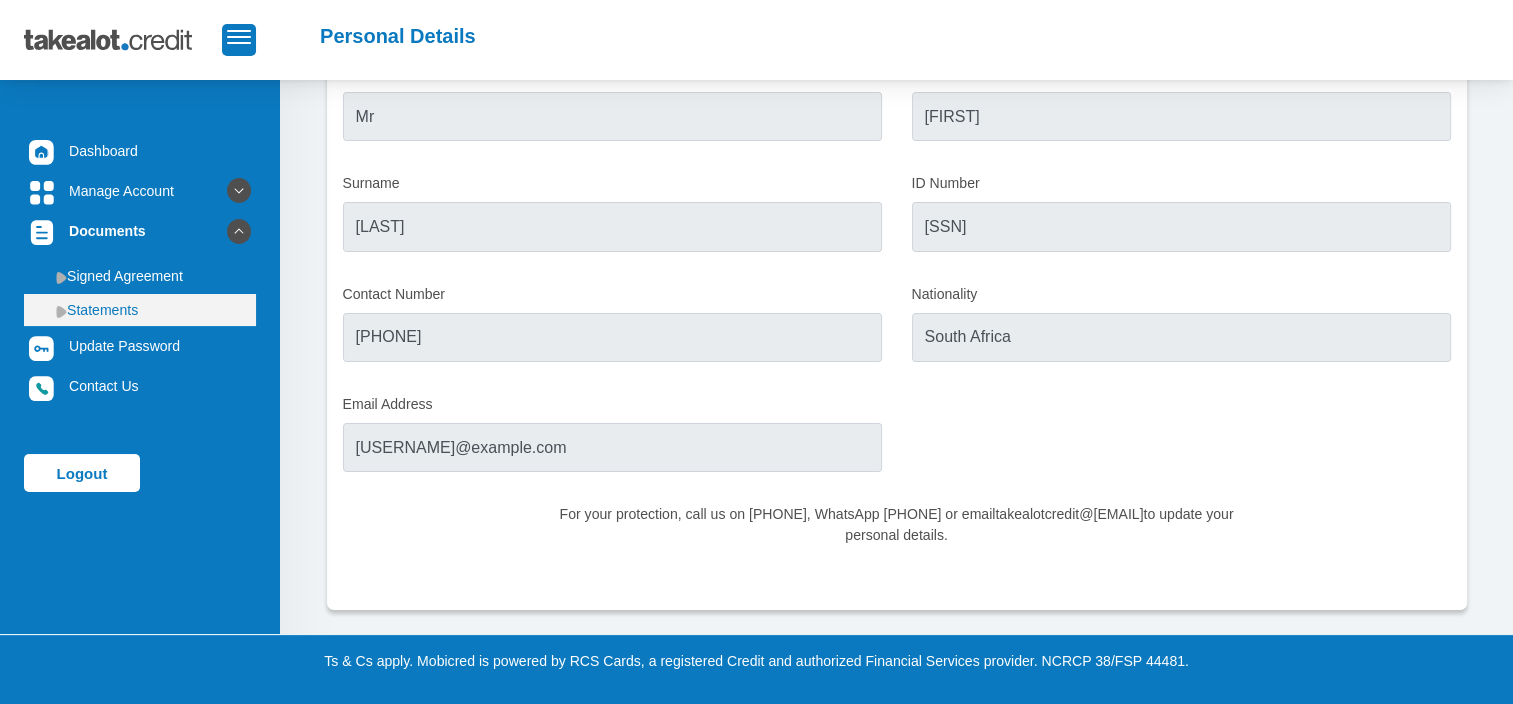 click on "Statements" at bounding box center [140, 310] 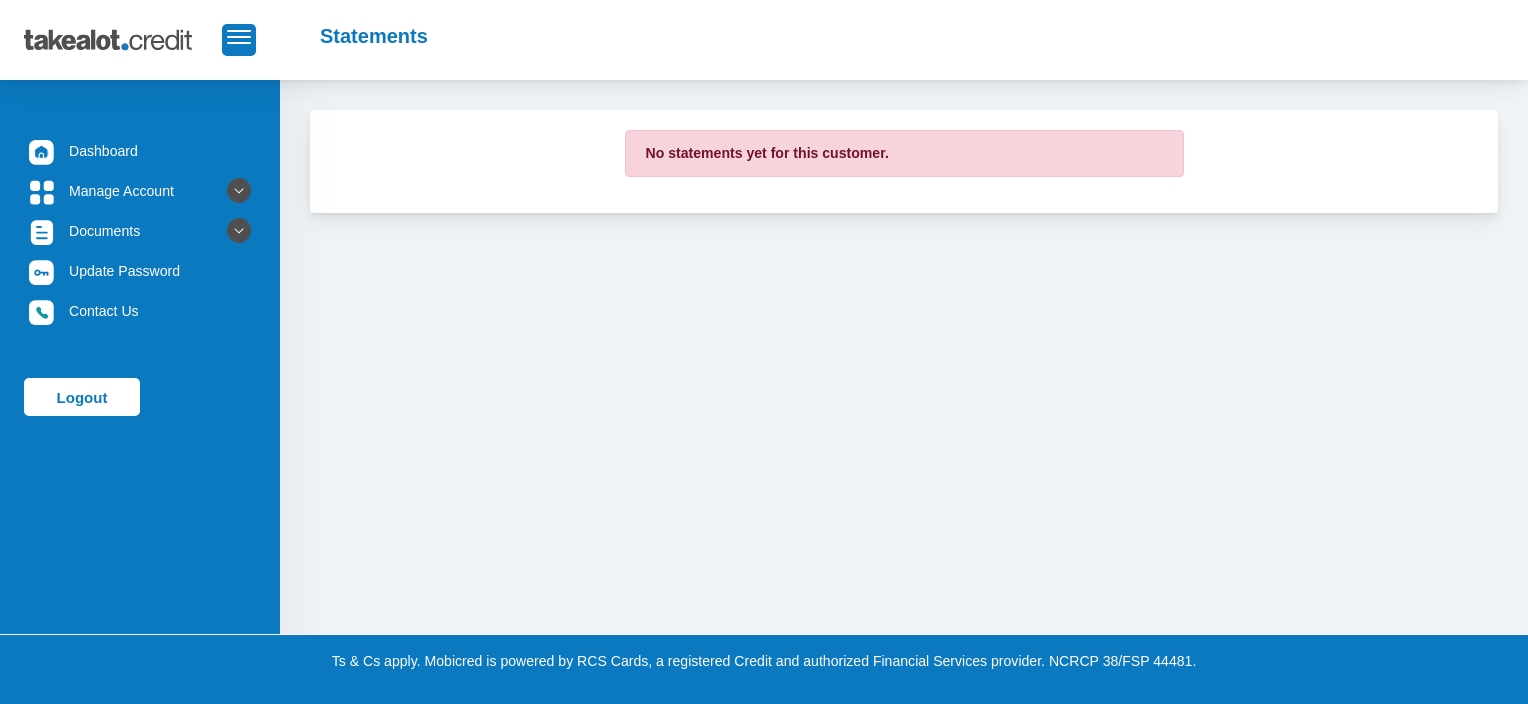 scroll, scrollTop: 0, scrollLeft: 0, axis: both 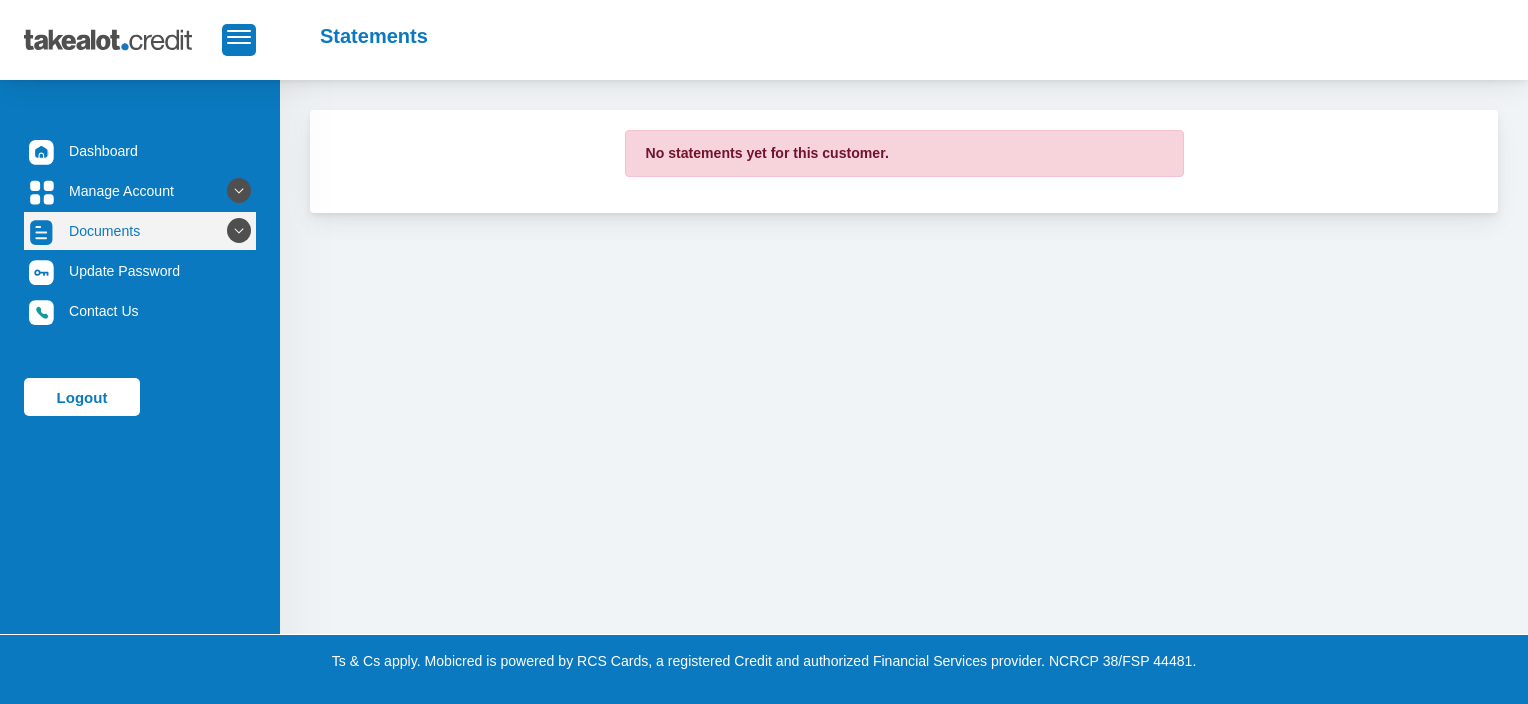 click on "Documents" at bounding box center (140, 231) 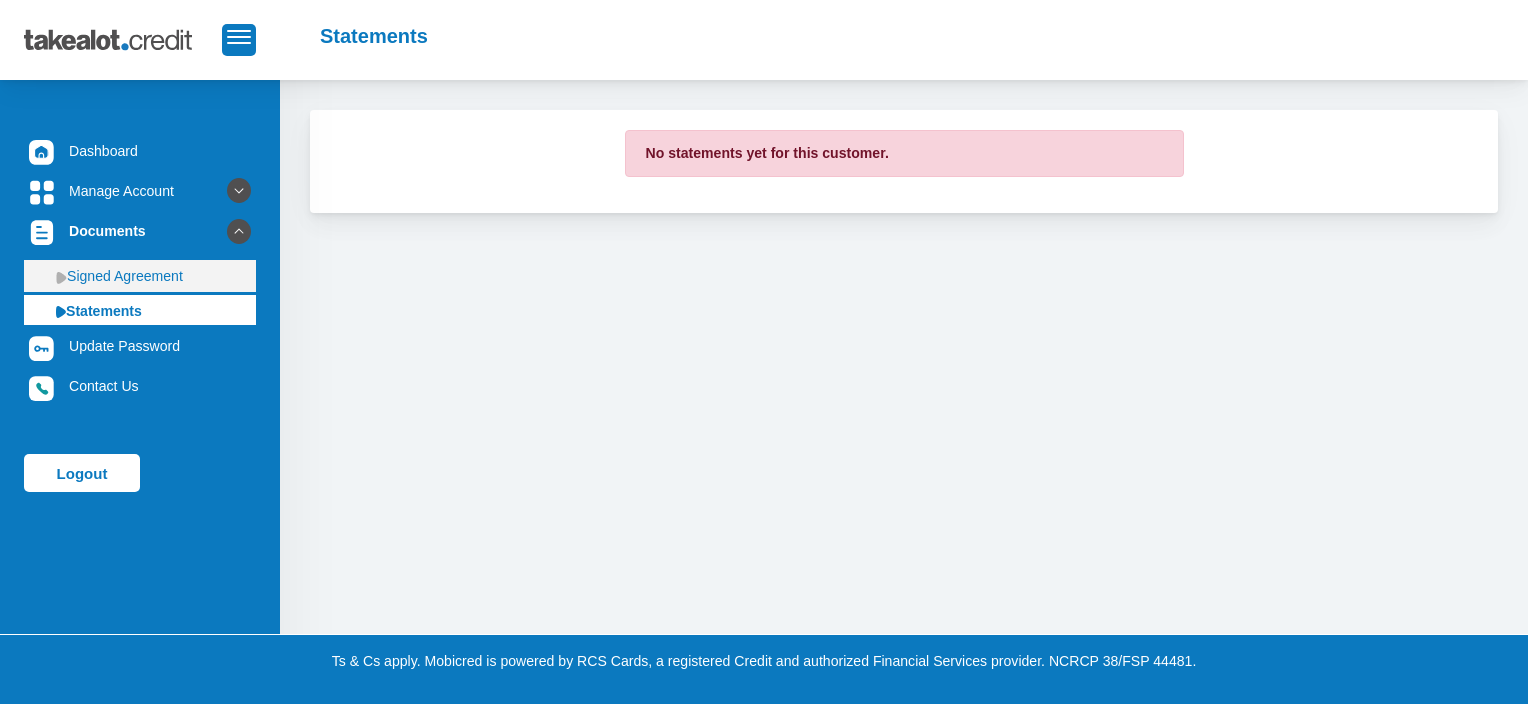 click on "Signed Agreement" at bounding box center [140, 276] 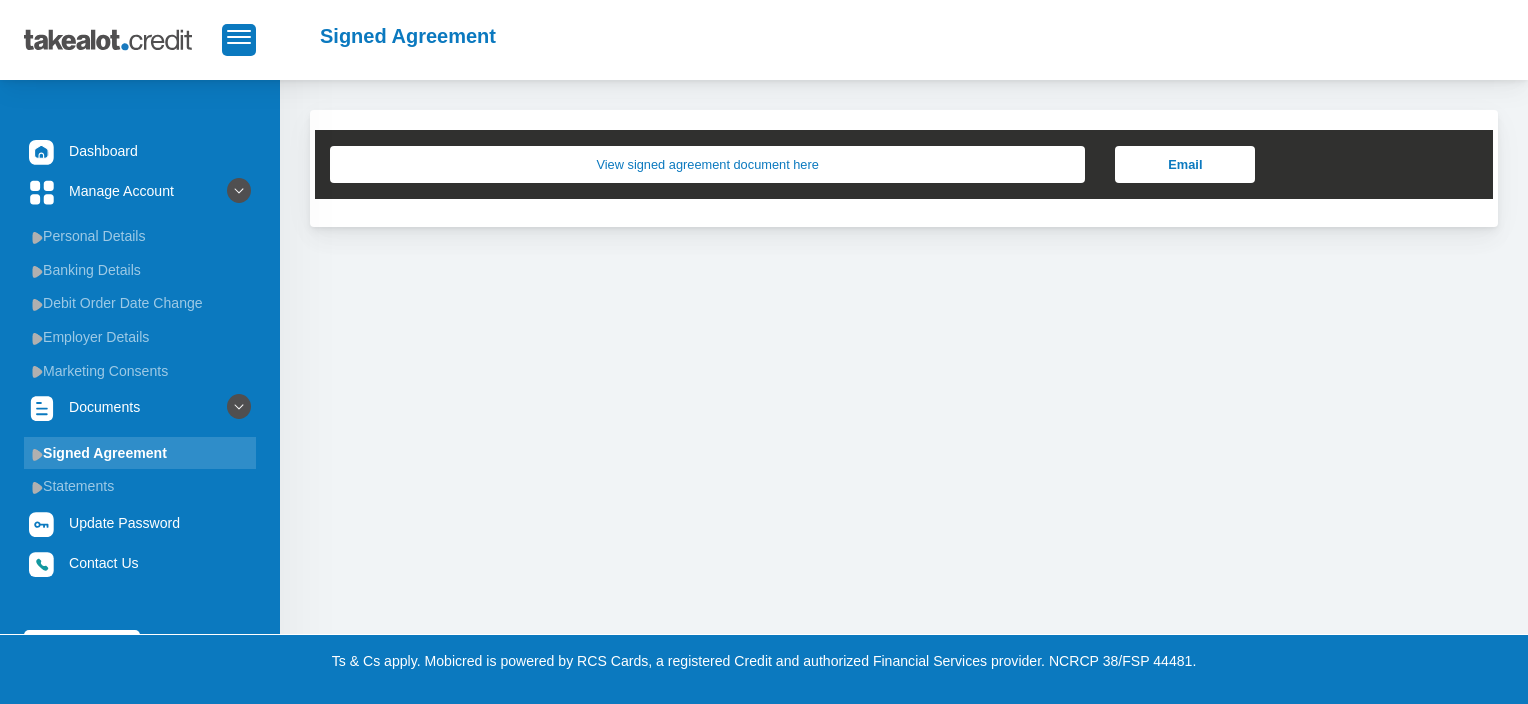 scroll, scrollTop: 0, scrollLeft: 0, axis: both 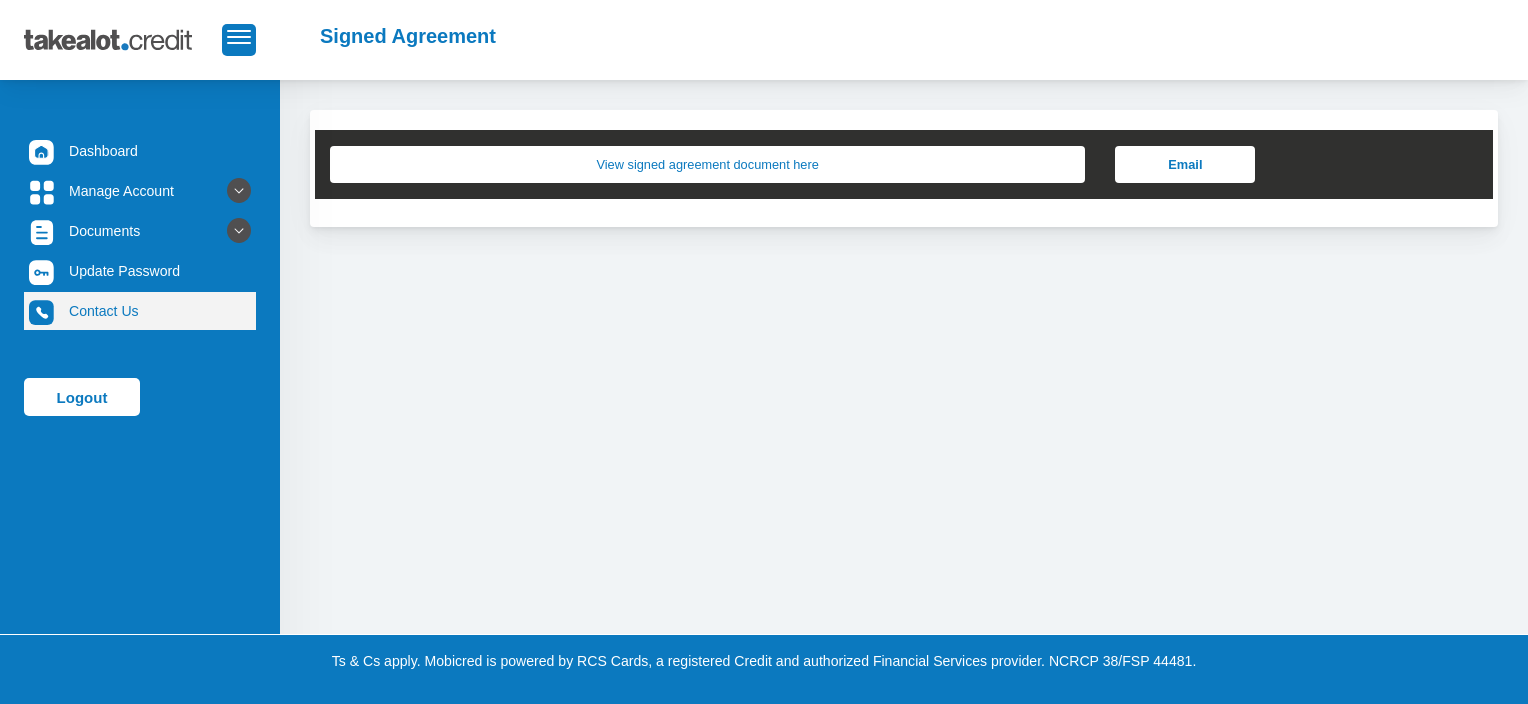 click on "Contact Us" at bounding box center (140, 311) 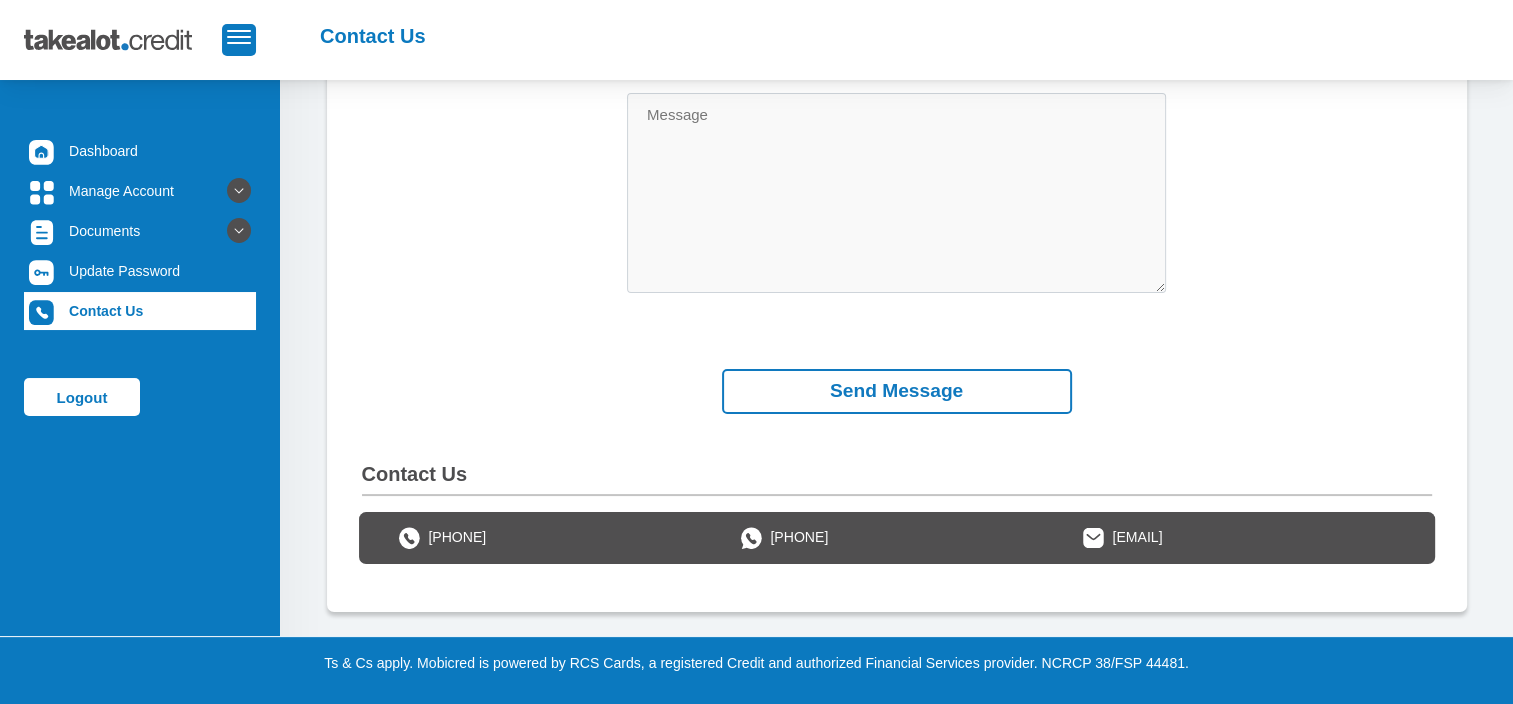 scroll, scrollTop: 0, scrollLeft: 0, axis: both 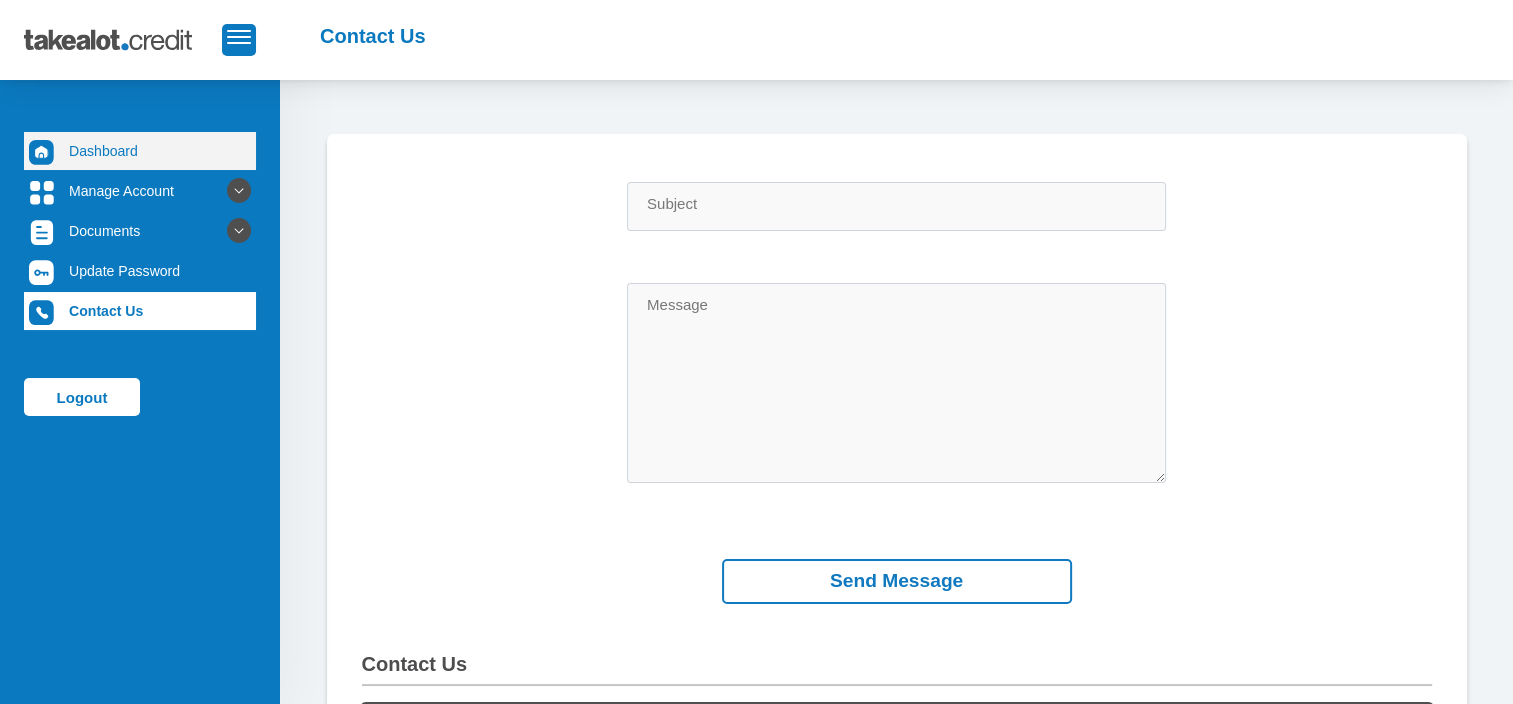 click on "Dashboard" at bounding box center [140, 151] 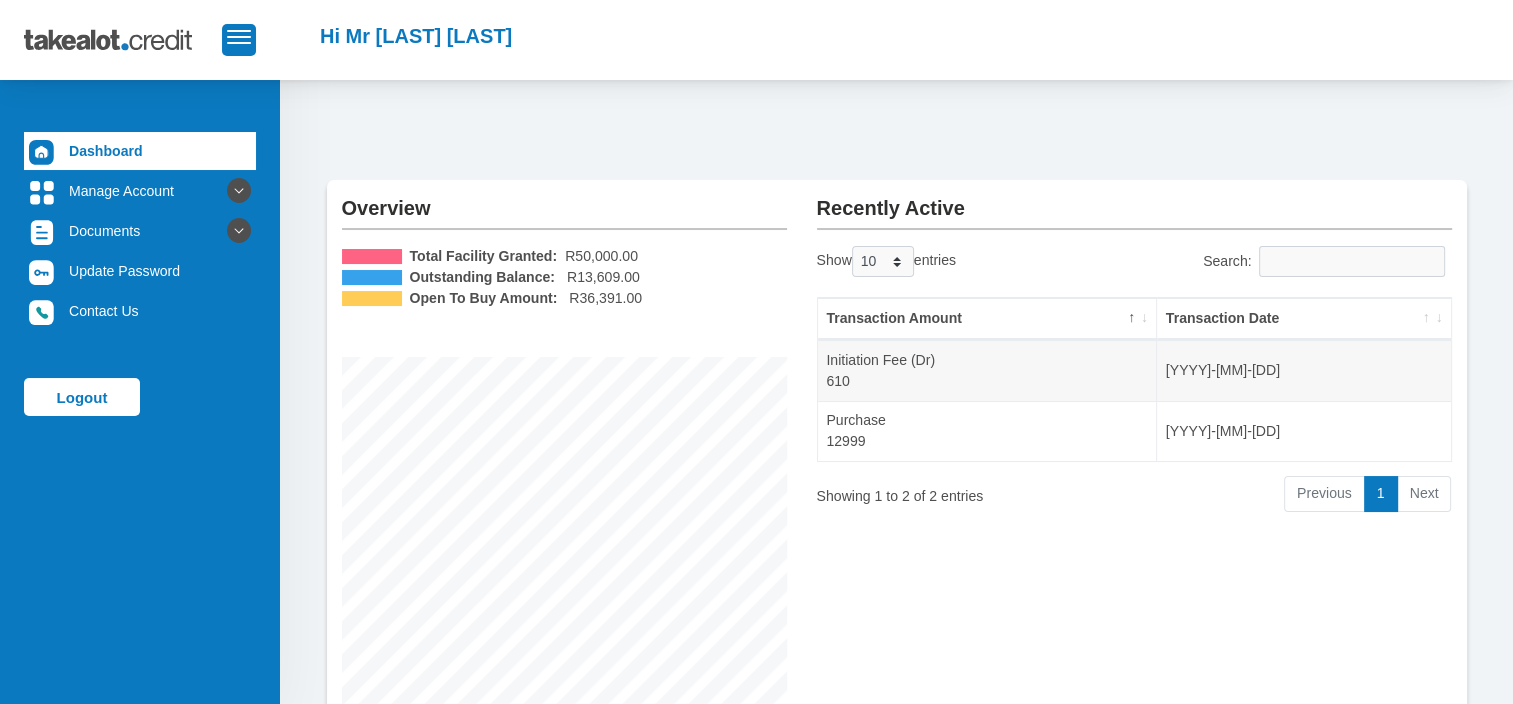 scroll, scrollTop: 0, scrollLeft: 0, axis: both 